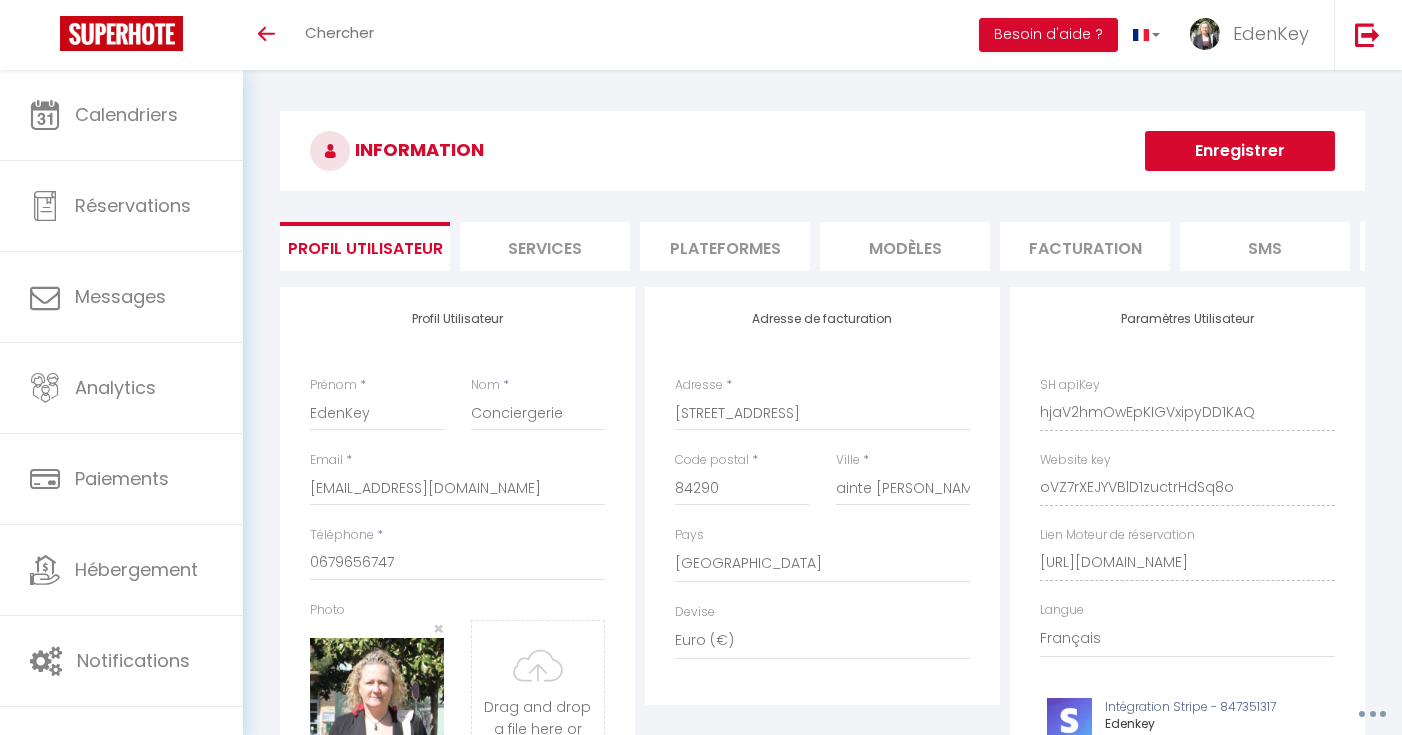 select on "28" 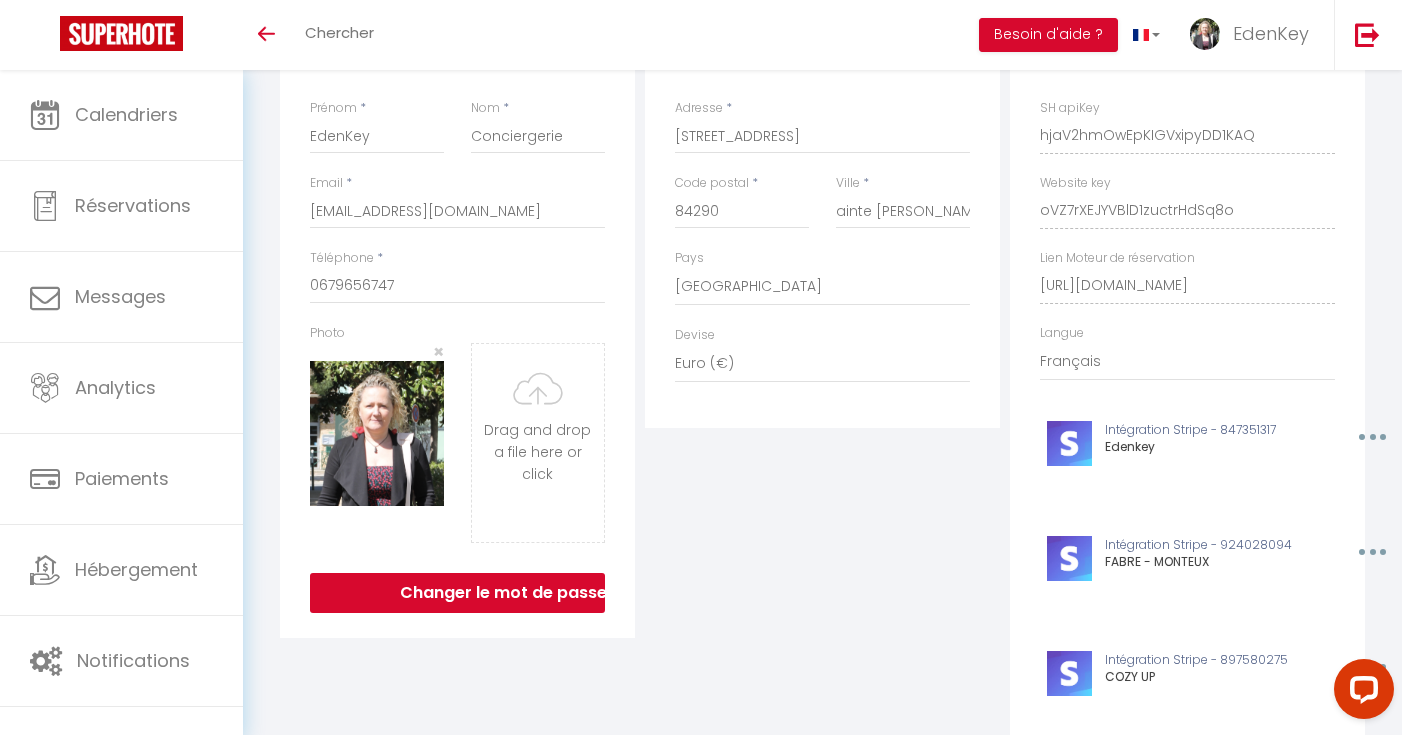 scroll, scrollTop: 0, scrollLeft: 0, axis: both 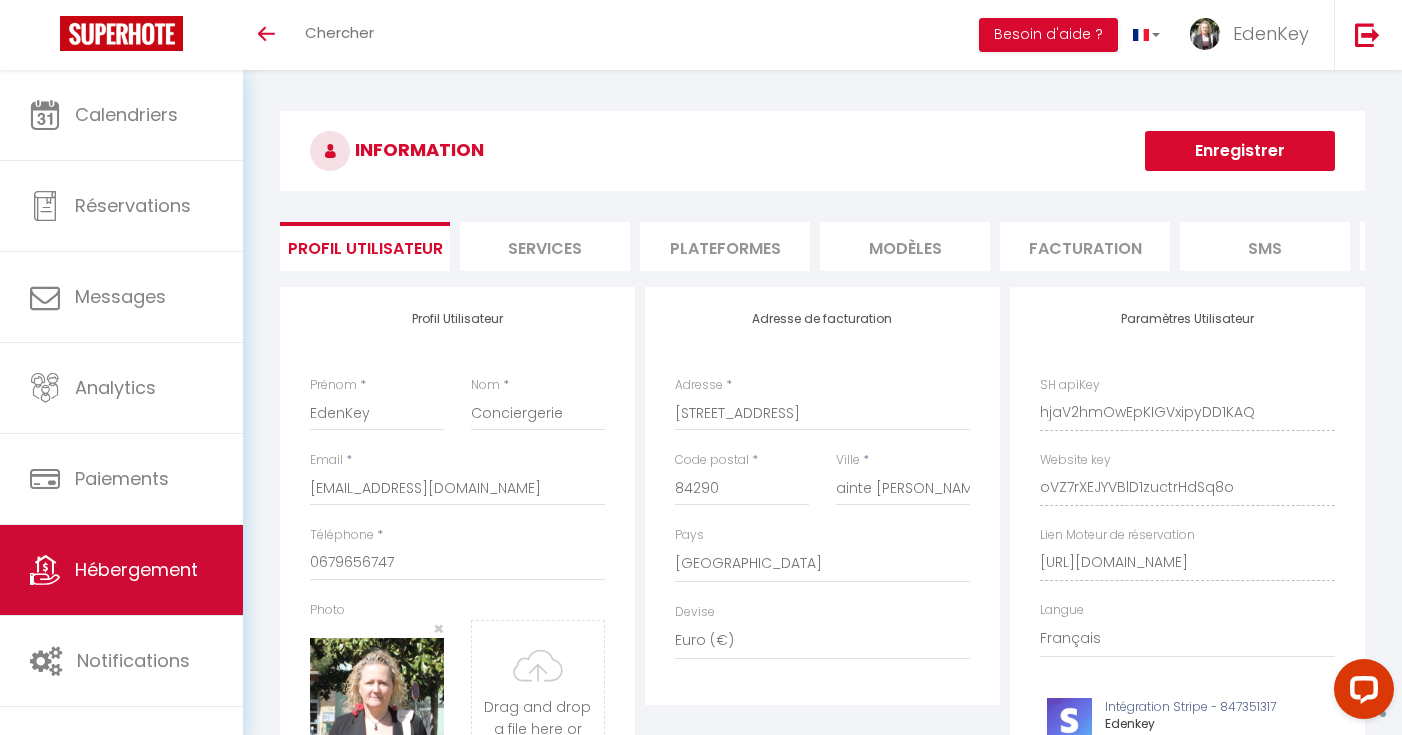 click on "Hébergement" at bounding box center [121, 570] 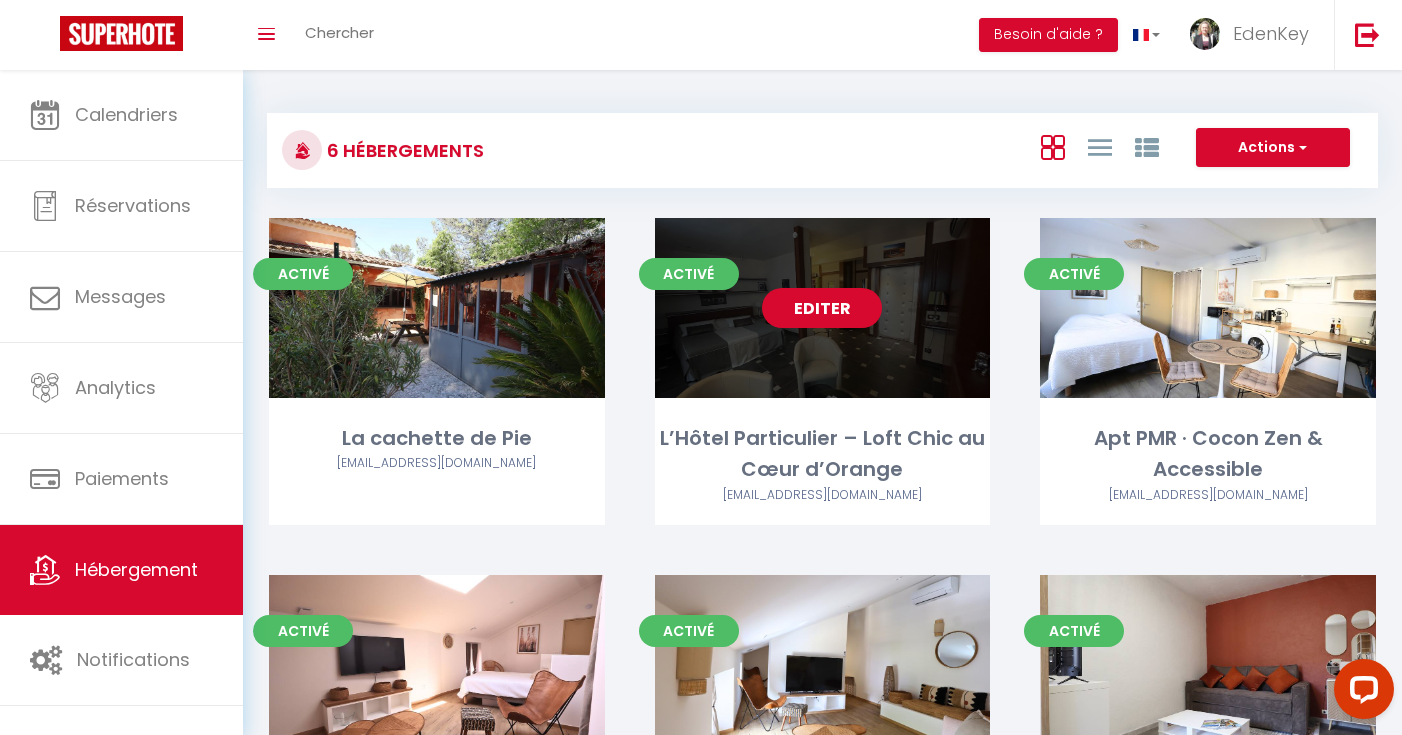 click on "Editer" at bounding box center [822, 308] 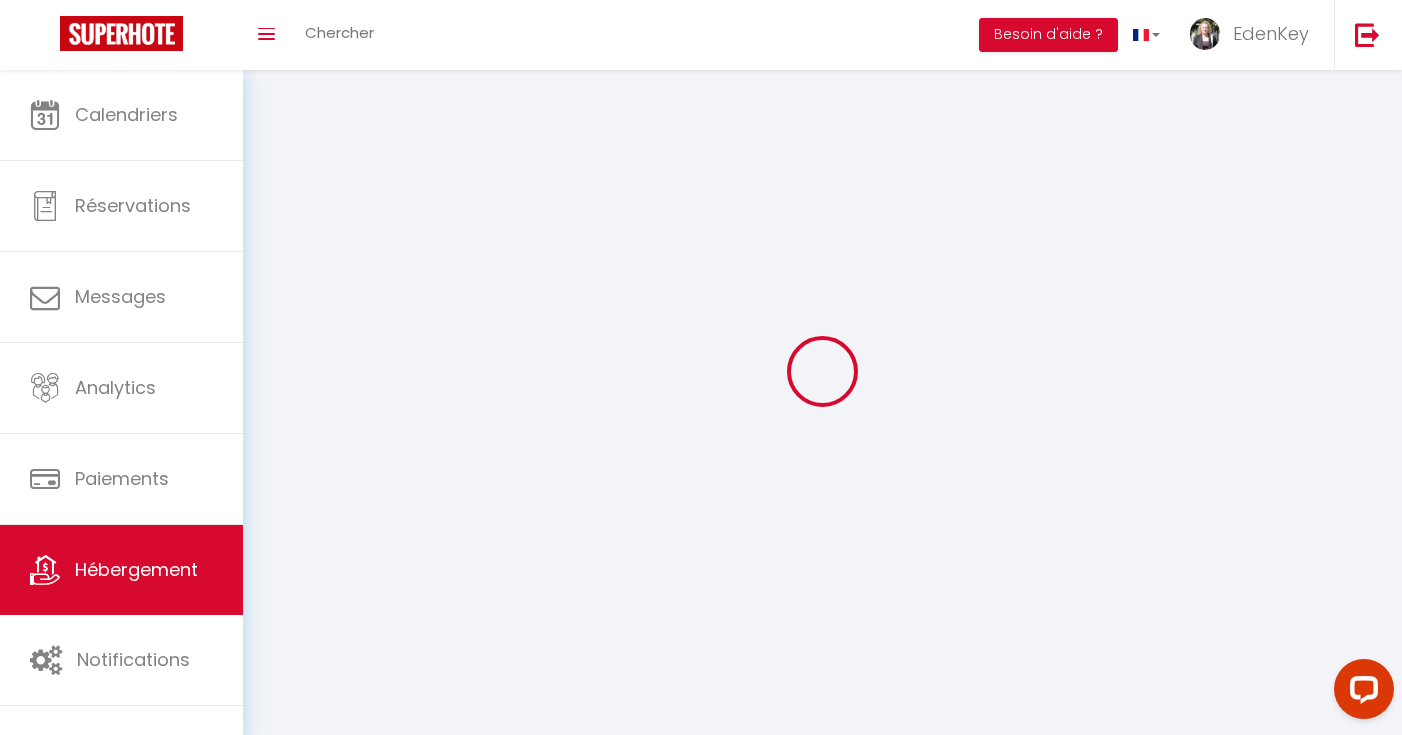 select 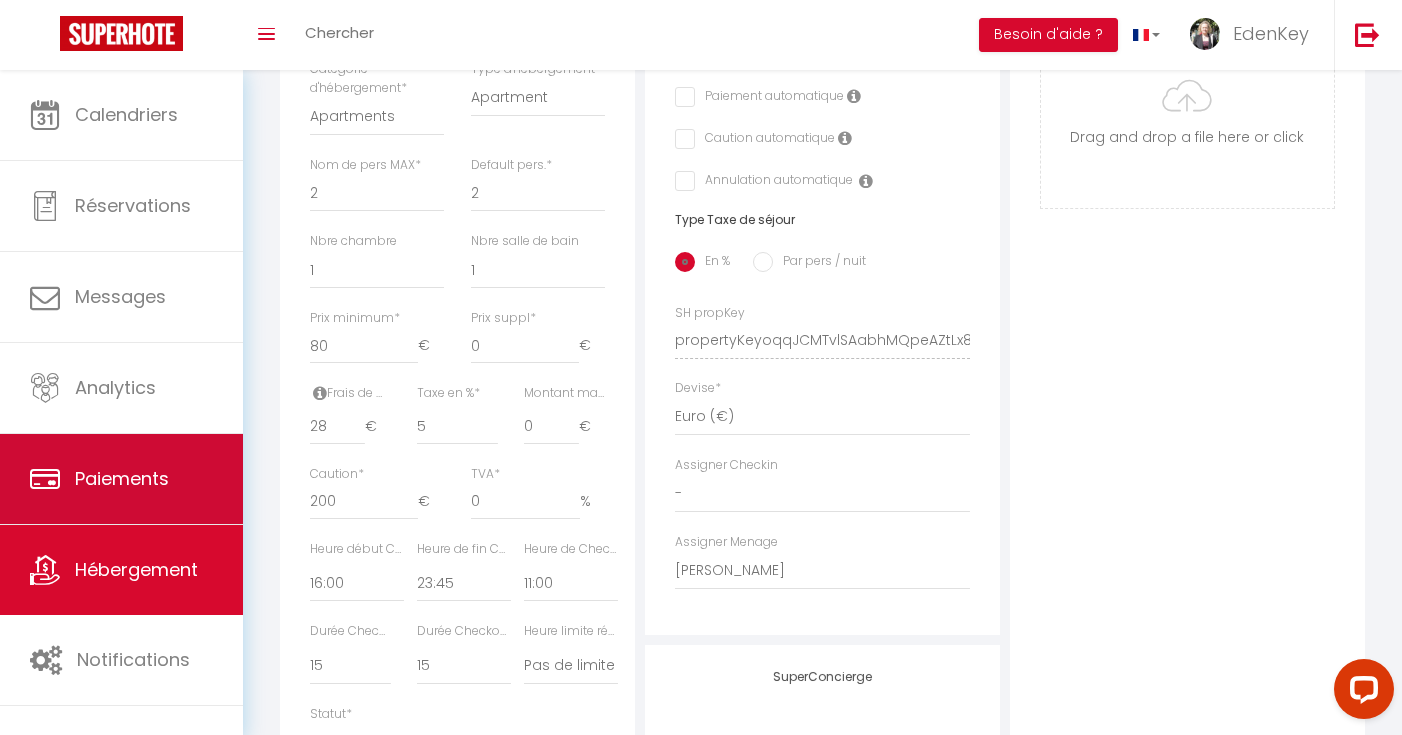 scroll, scrollTop: 0, scrollLeft: 0, axis: both 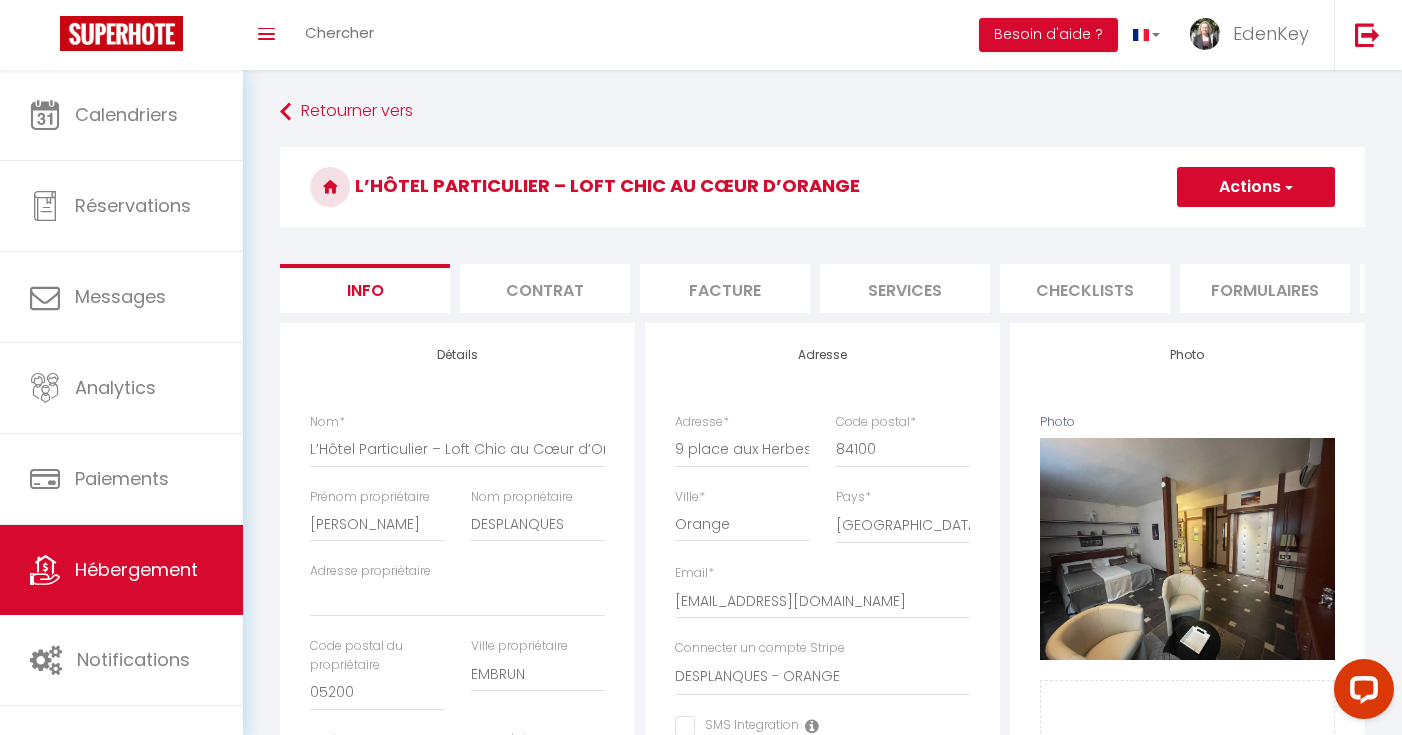 click on "Hébergement" at bounding box center (136, 569) 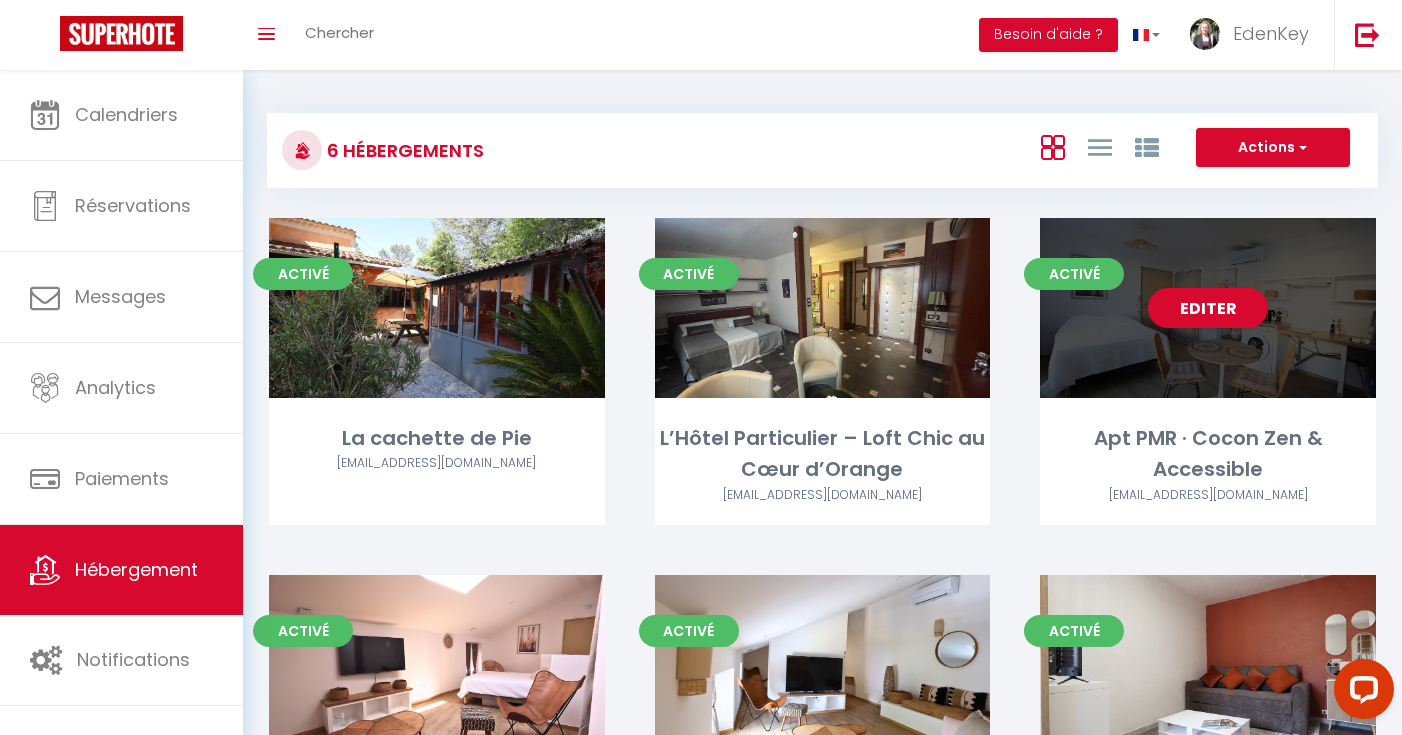 scroll, scrollTop: 193, scrollLeft: 0, axis: vertical 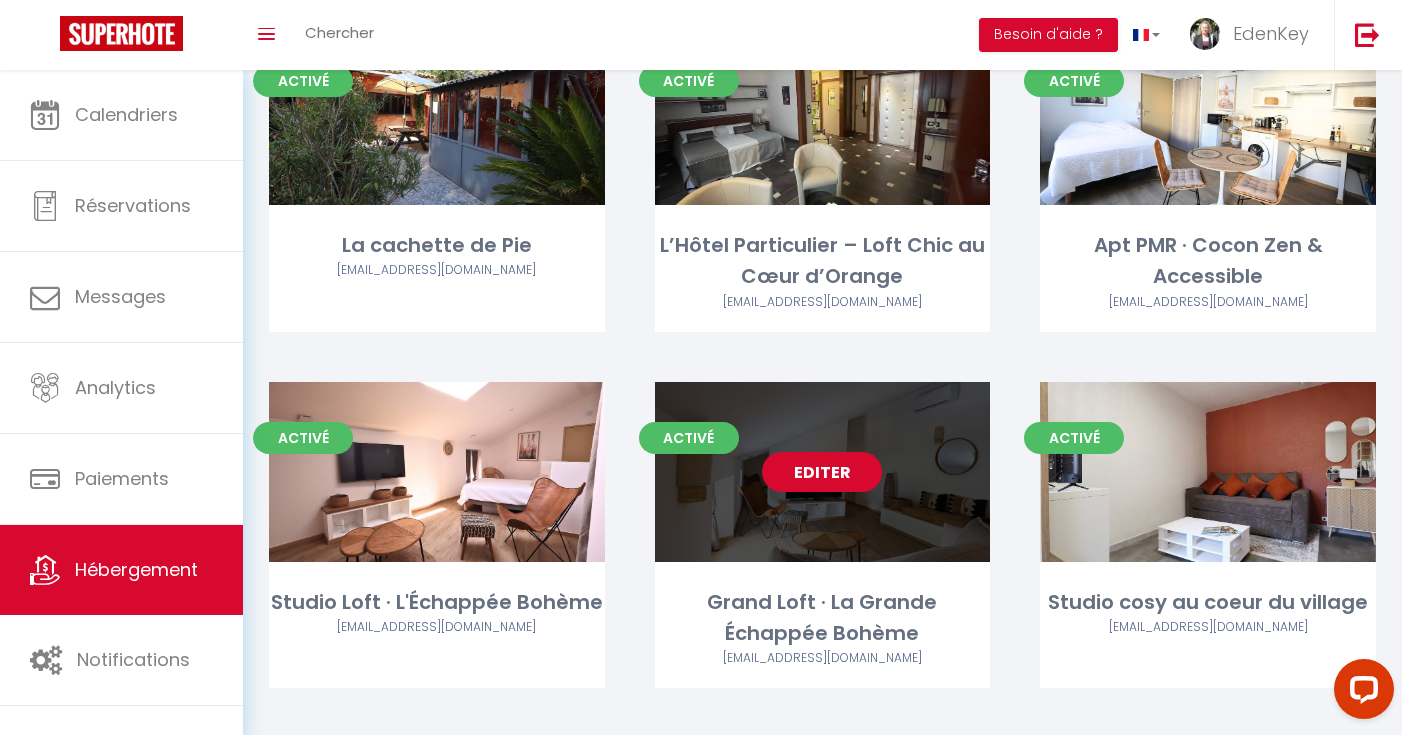 click on "Editer" at bounding box center [822, 472] 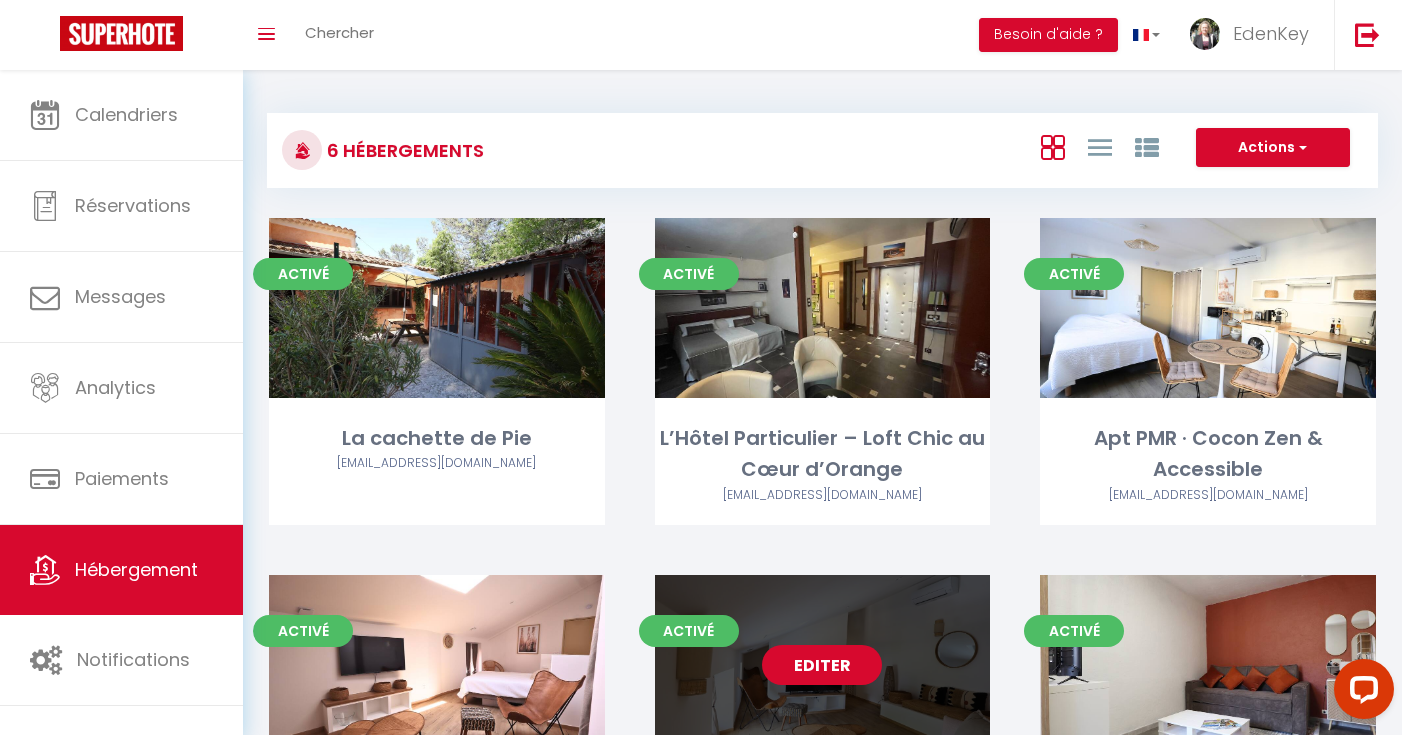 select on "3" 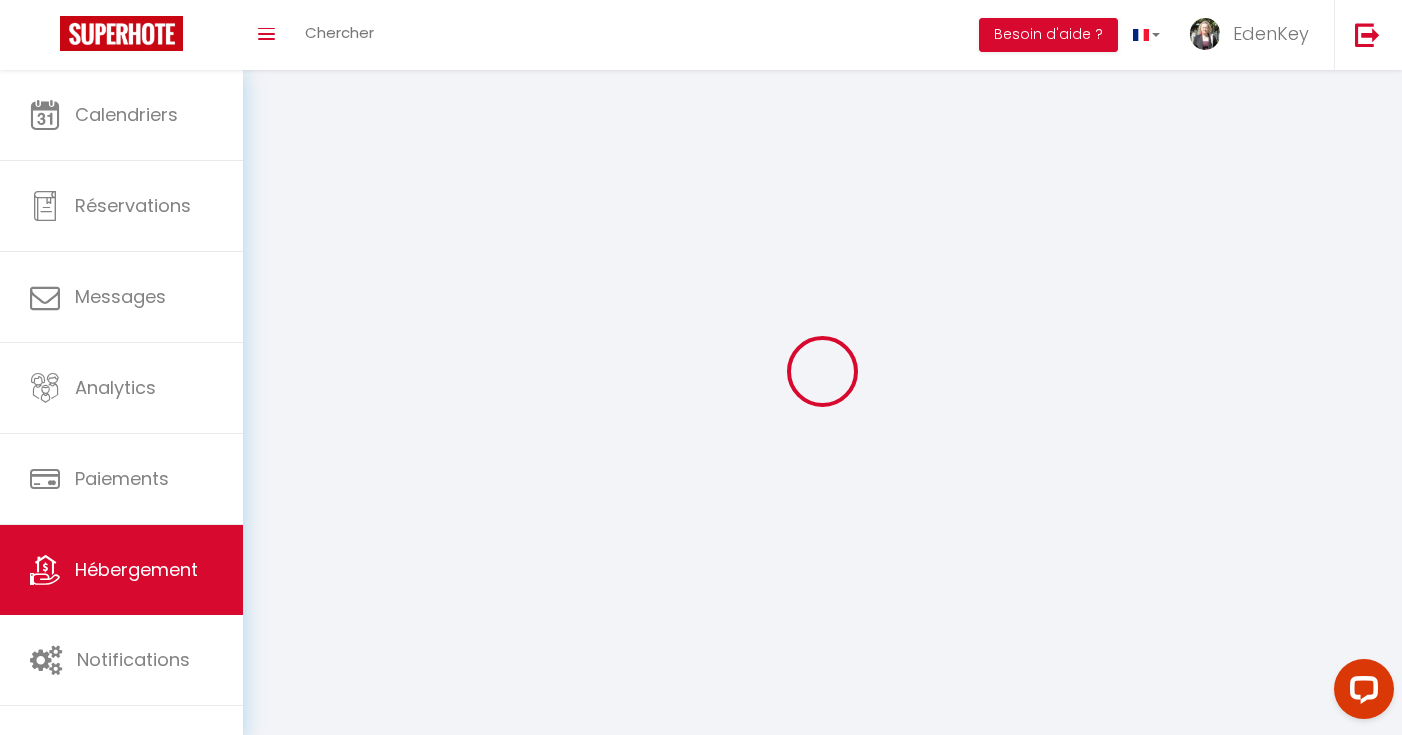 select 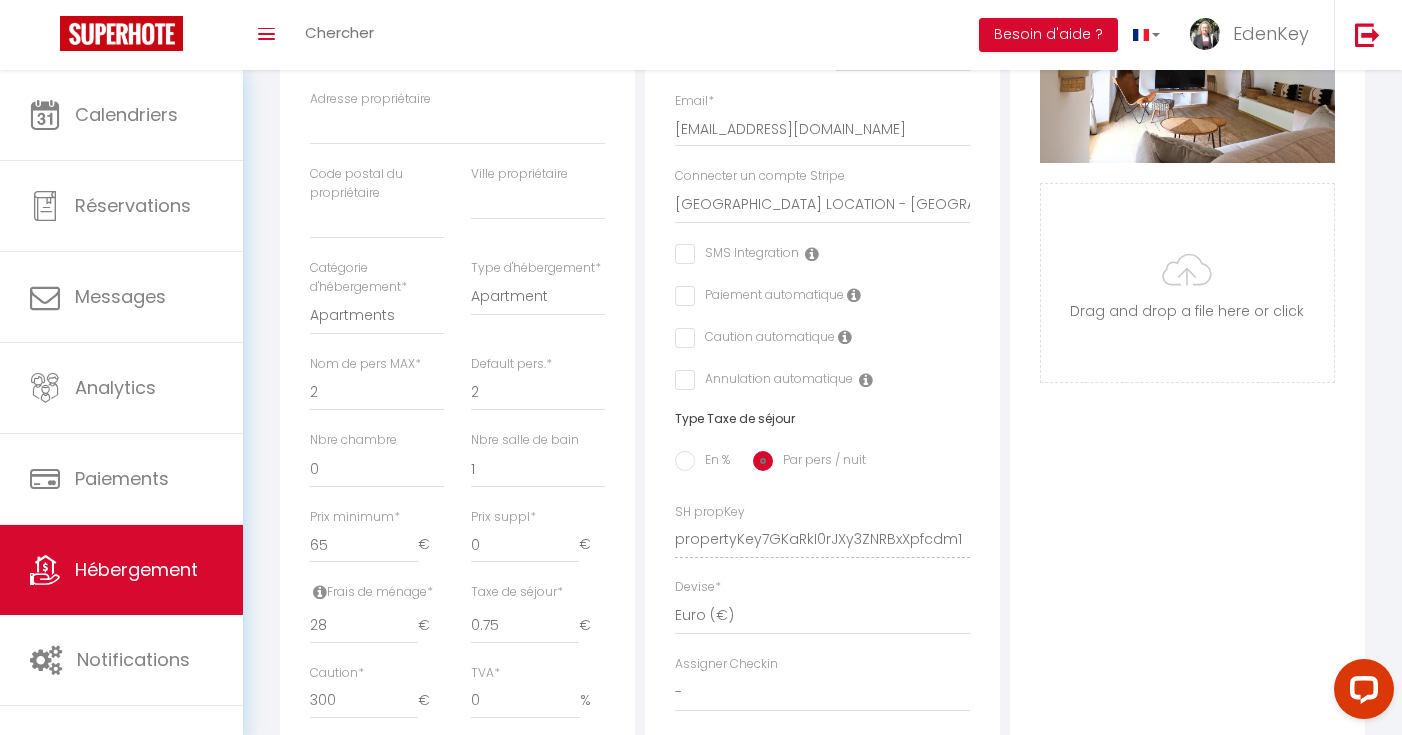 scroll, scrollTop: 568, scrollLeft: 0, axis: vertical 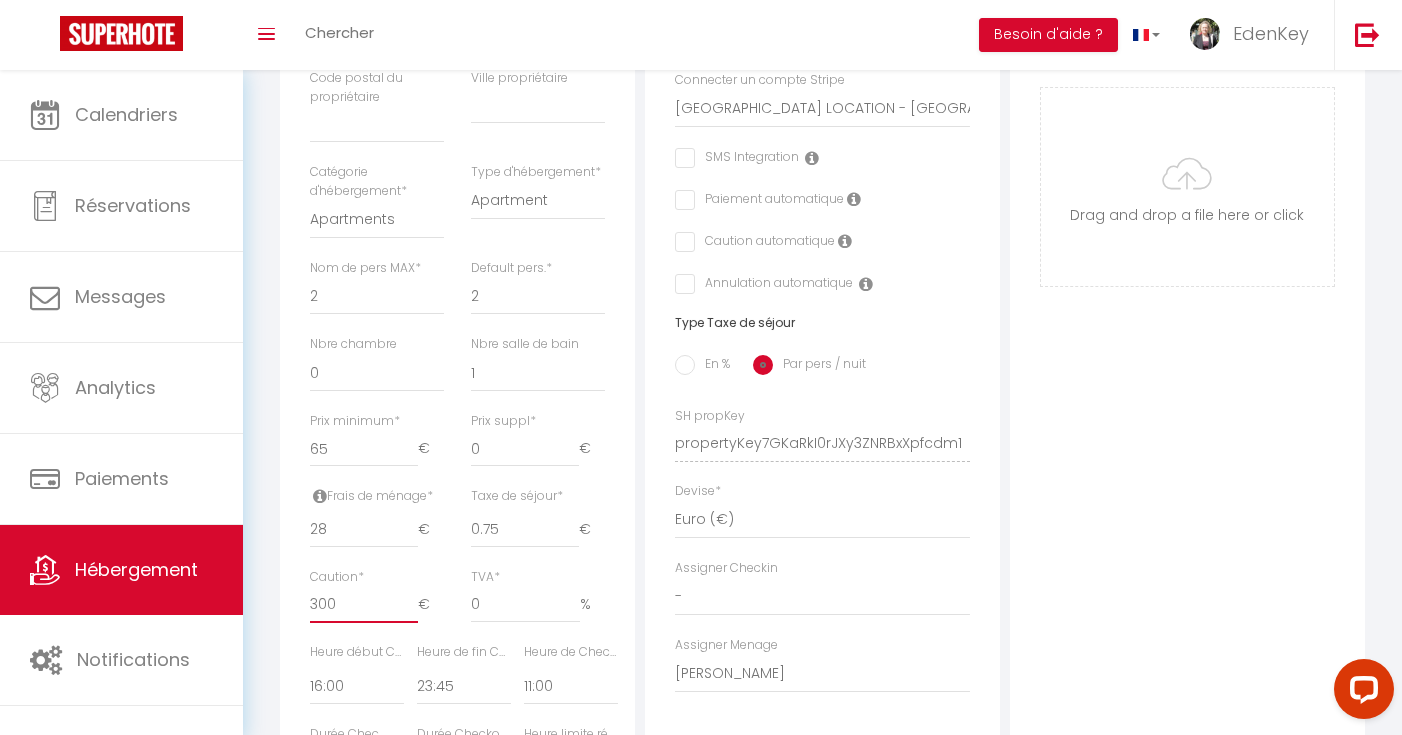click on "300" at bounding box center [364, 605] 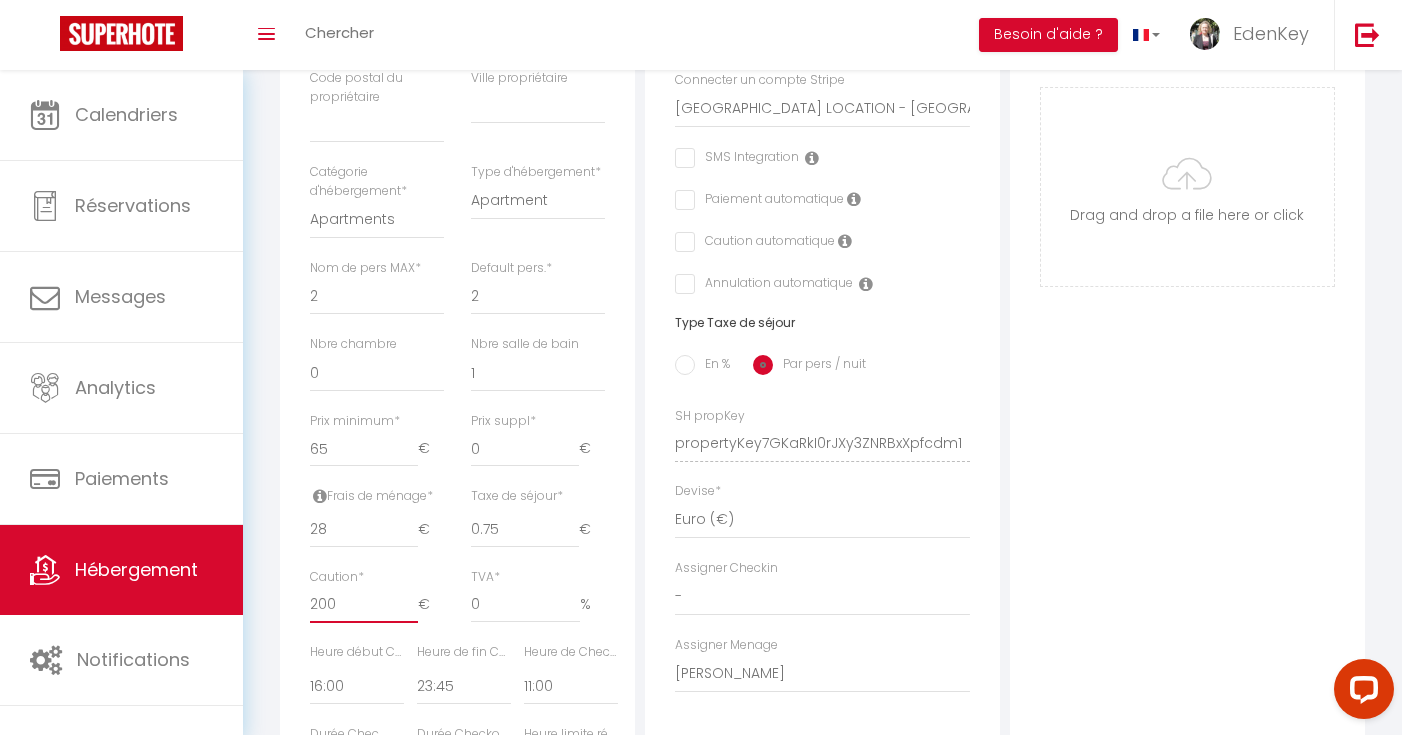 scroll, scrollTop: 0, scrollLeft: 0, axis: both 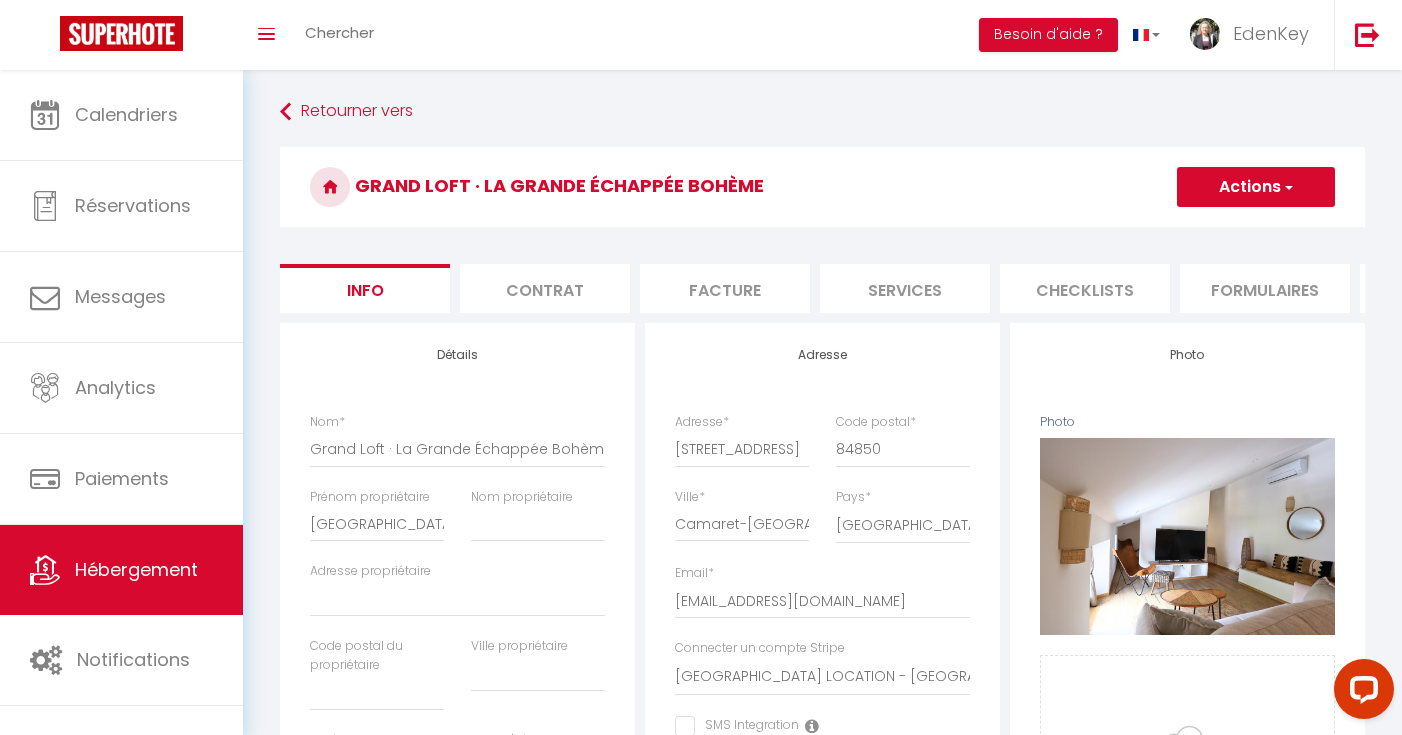 click on "Actions" at bounding box center [1256, 187] 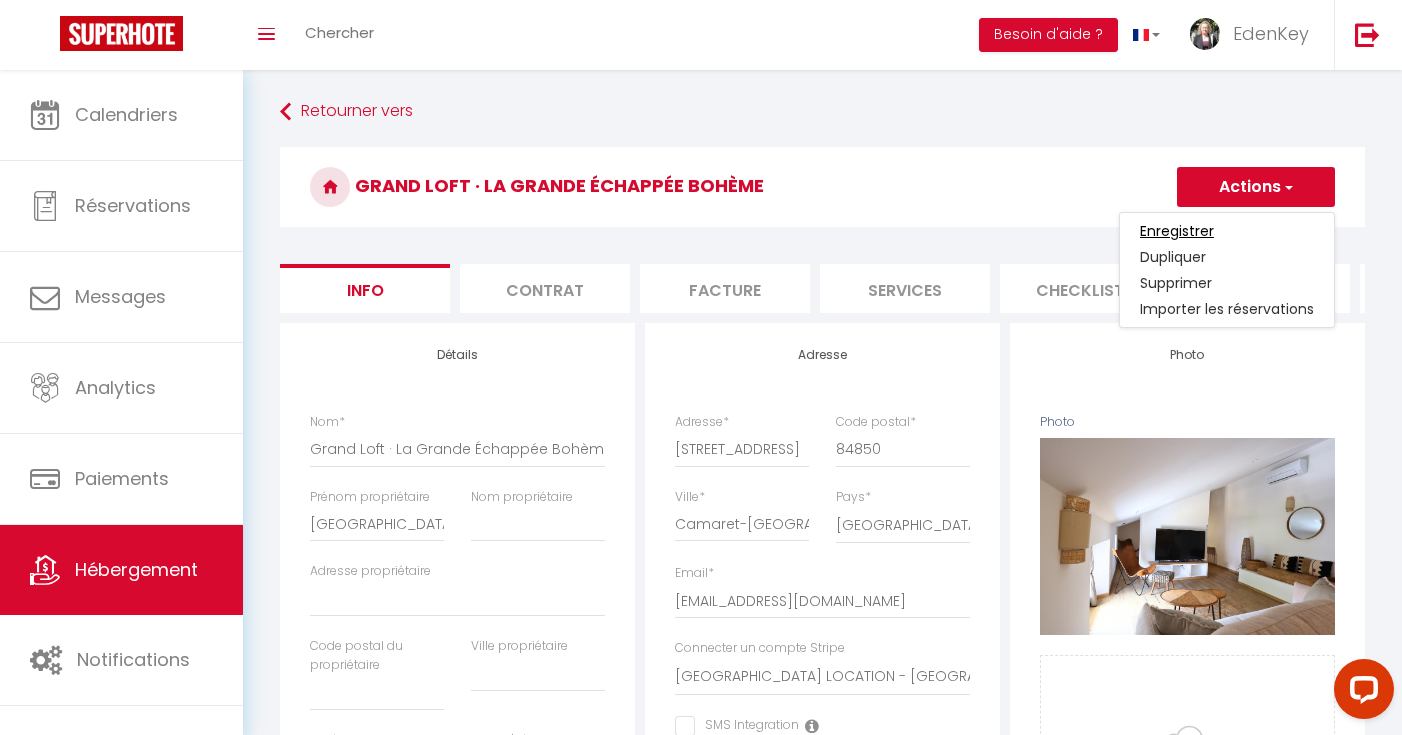 click on "Enregistrer" at bounding box center [1177, 231] 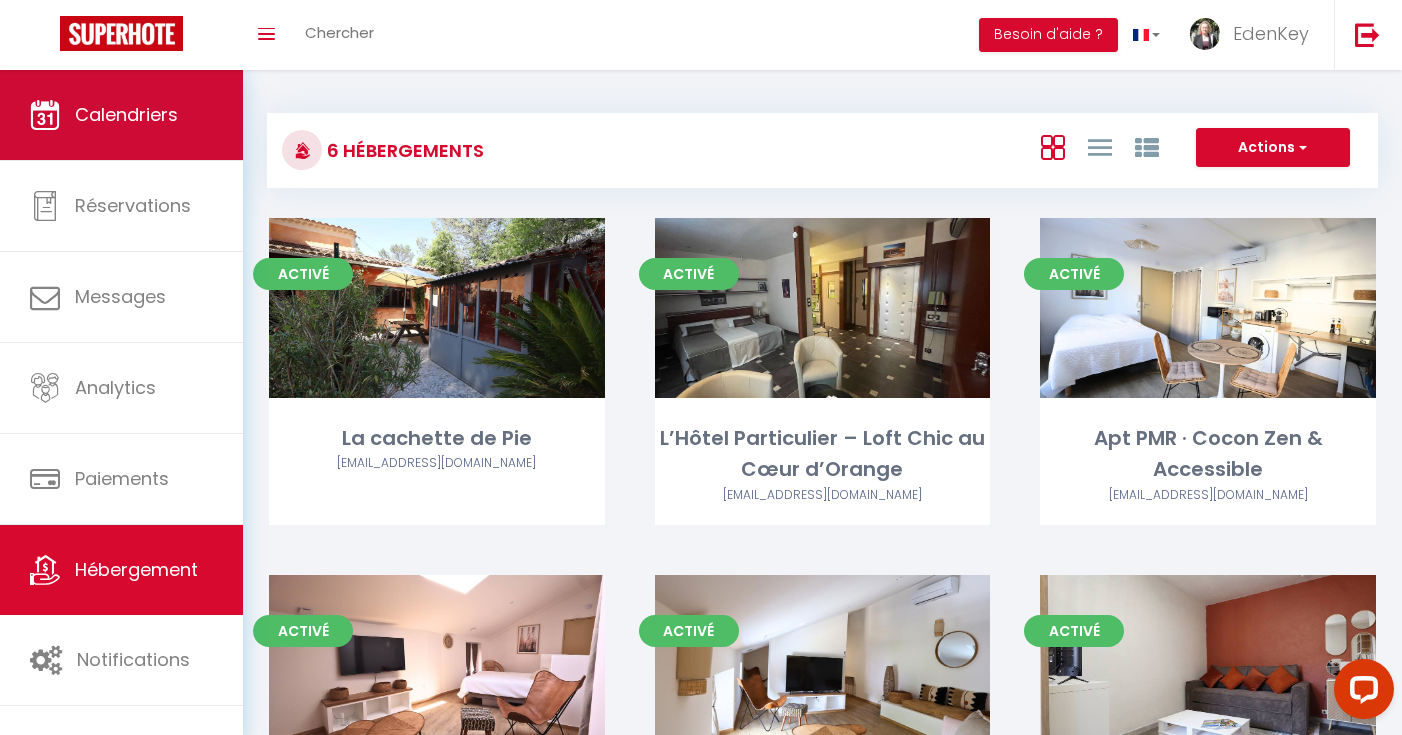 click on "Calendriers" at bounding box center [126, 114] 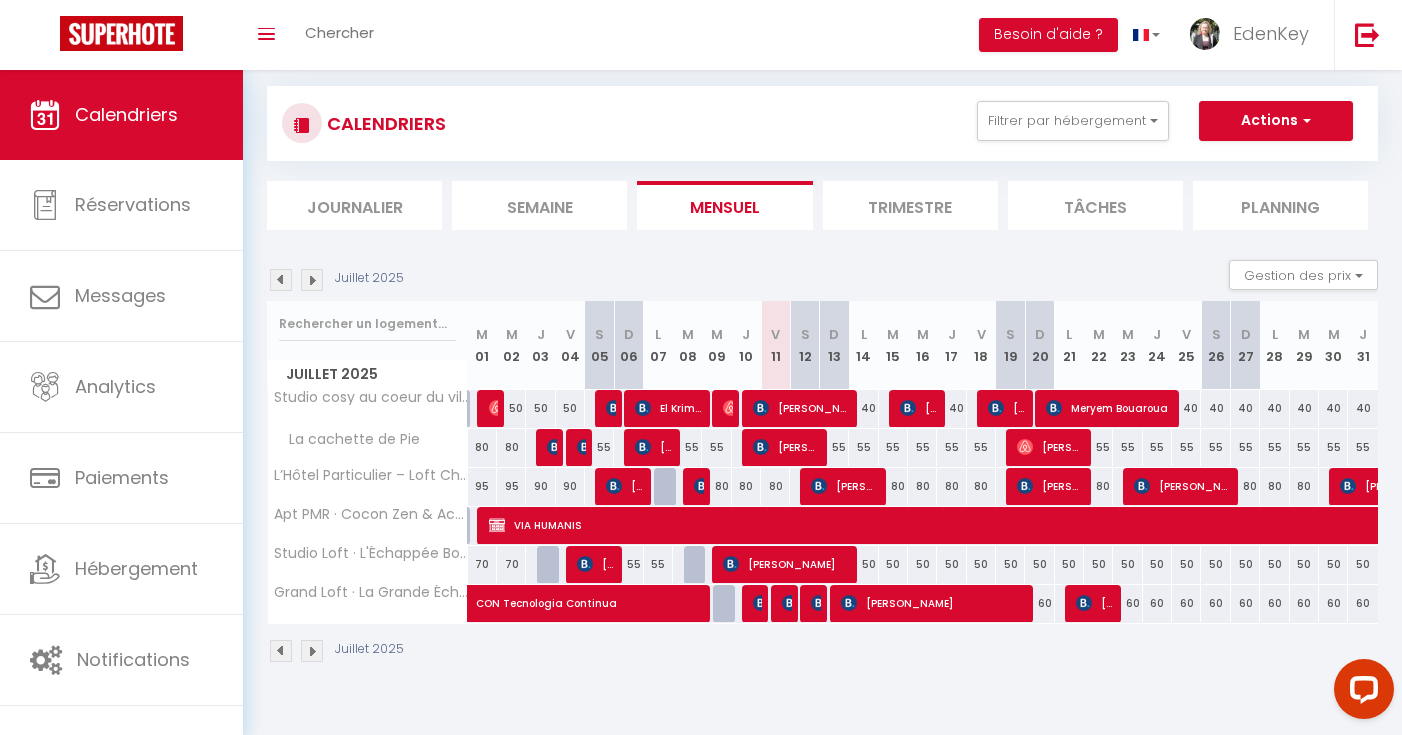 scroll, scrollTop: 58, scrollLeft: 0, axis: vertical 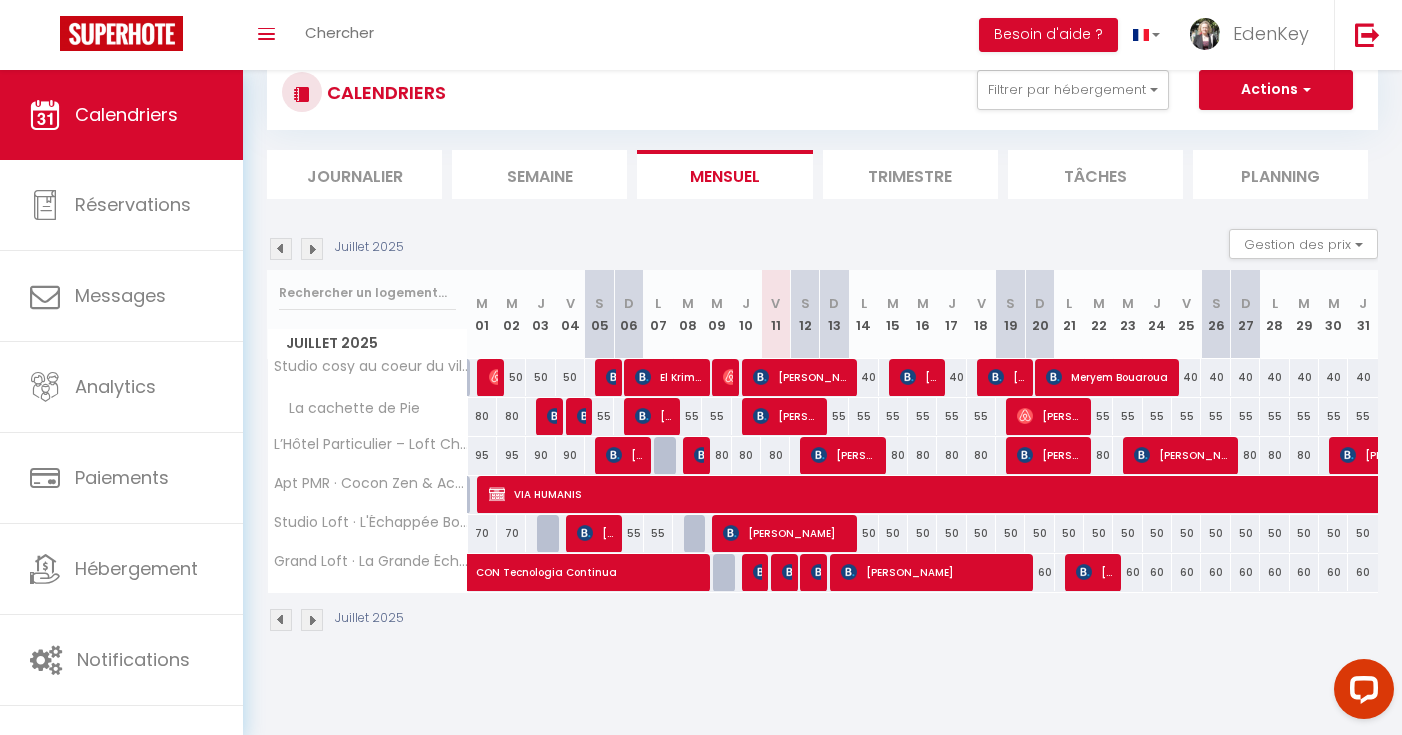 click on "60" at bounding box center (1127, 572) 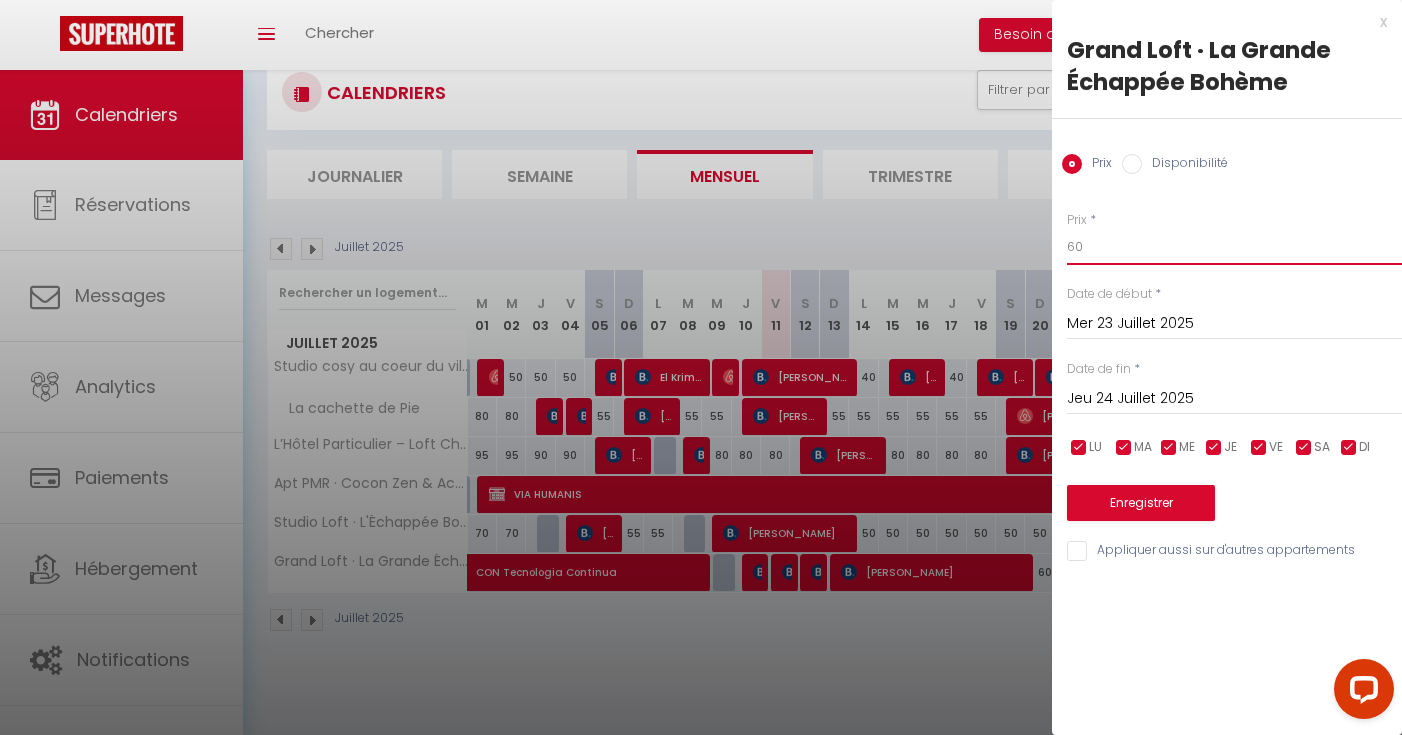 click on "60" at bounding box center (1234, 247) 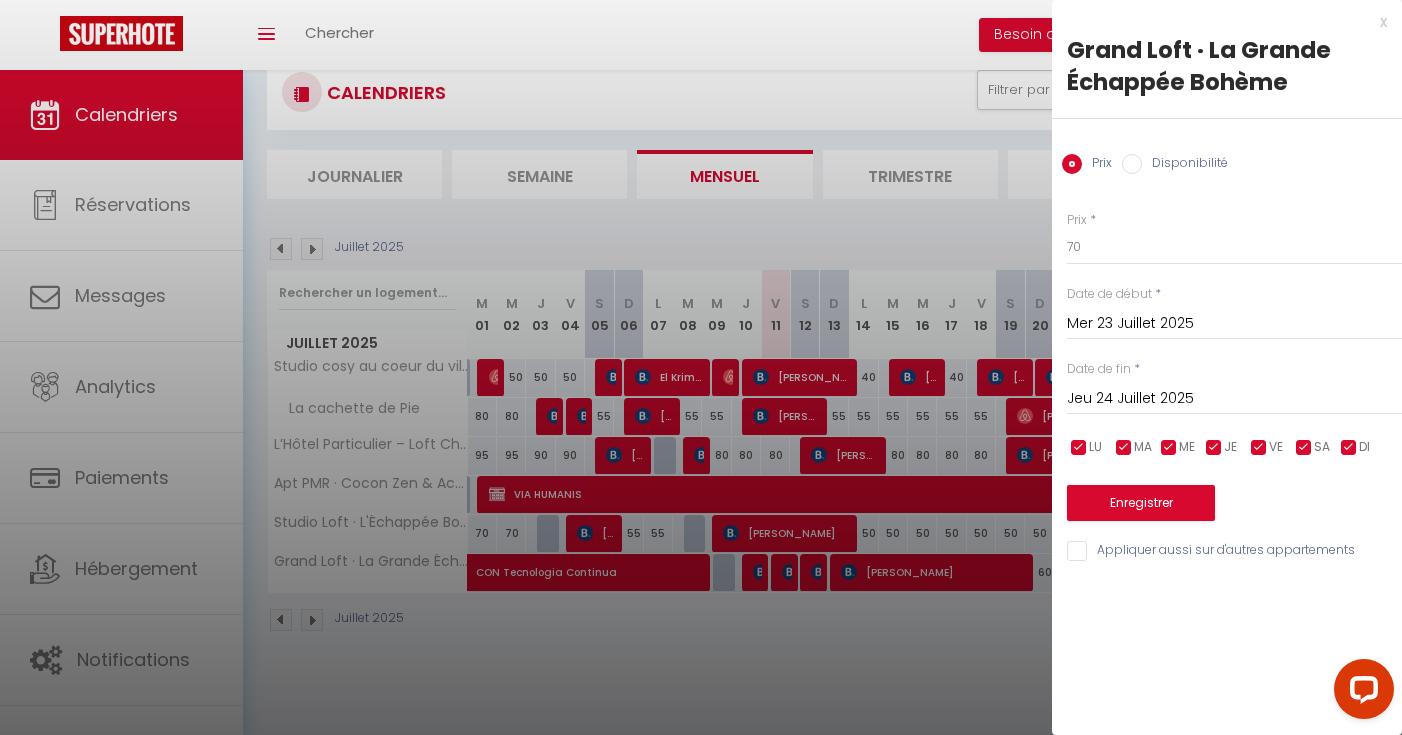 click on "Jeu 24 Juillet 2025" at bounding box center (1234, 399) 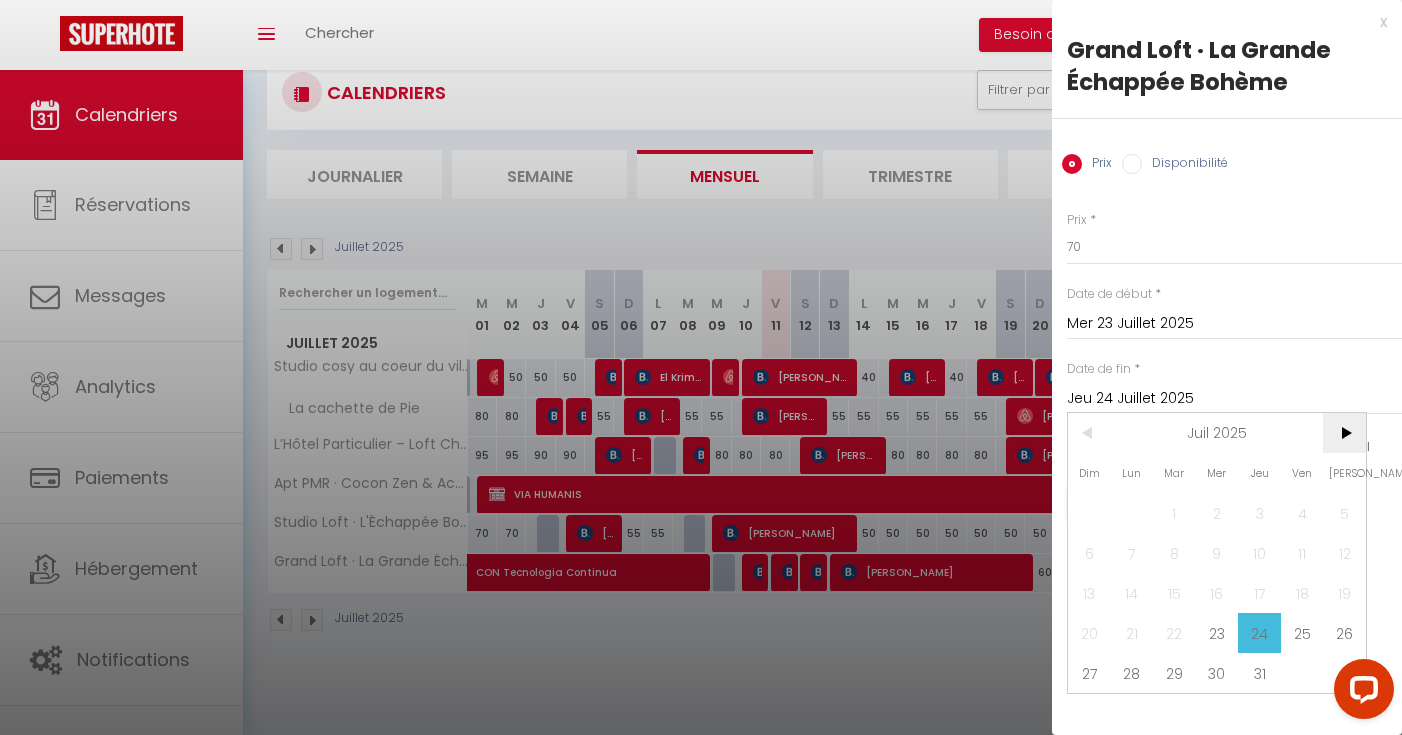 click on ">" at bounding box center [1344, 433] 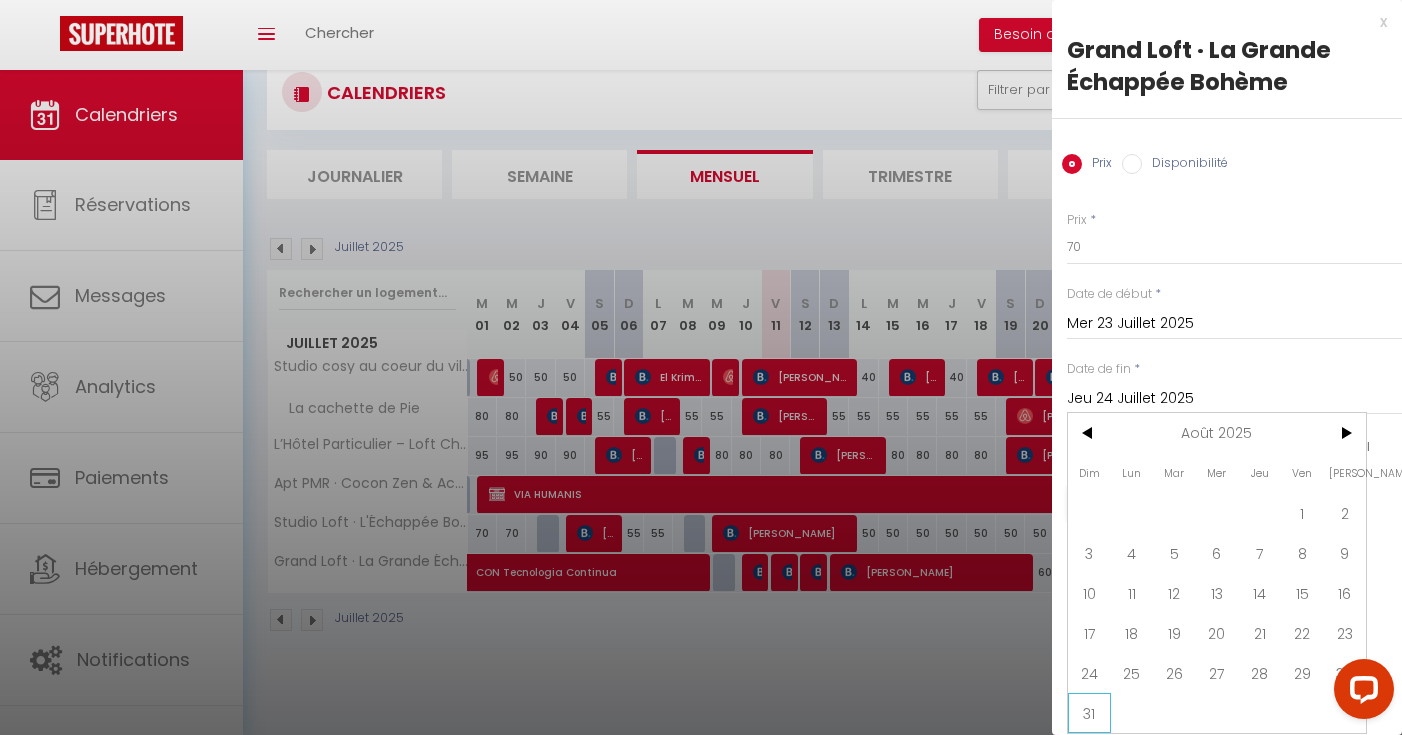 click on "31" at bounding box center [1089, 713] 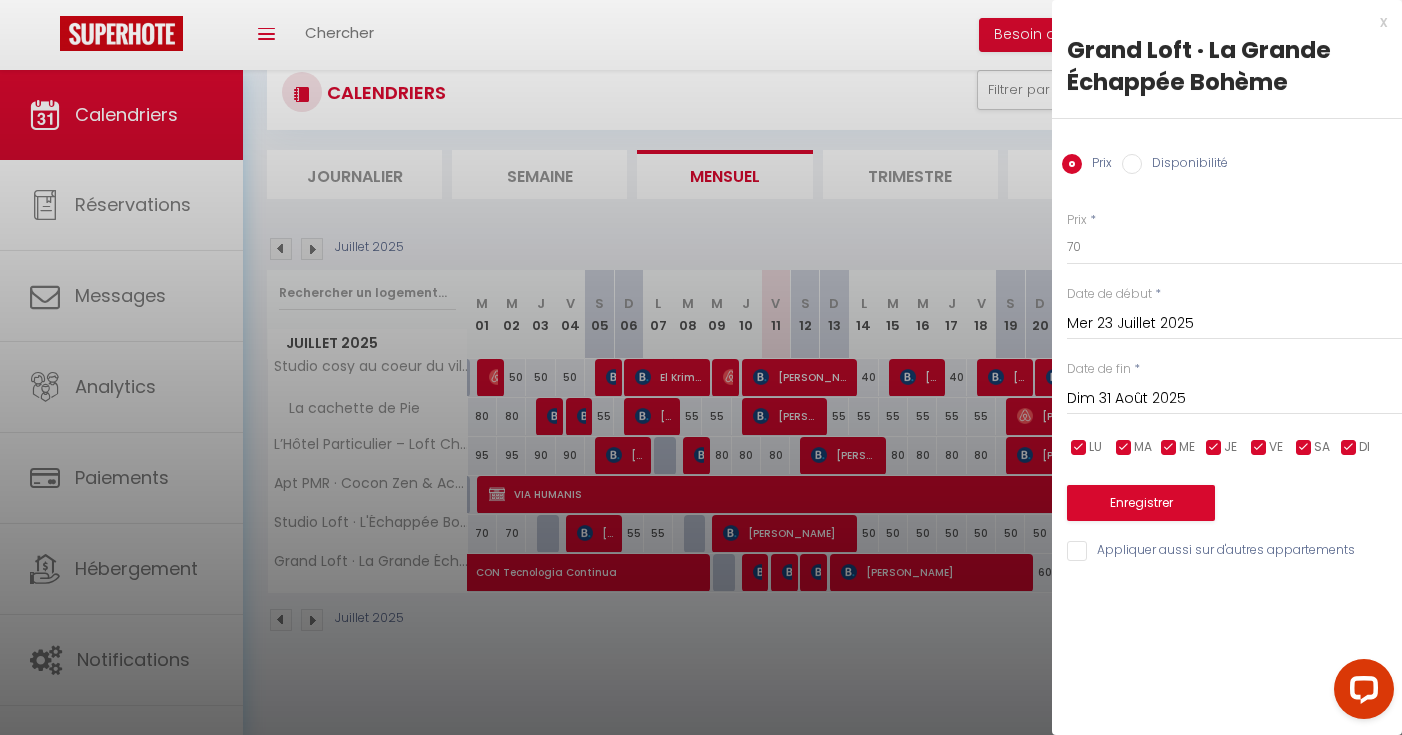 click on "Enregistrer" at bounding box center (1141, 503) 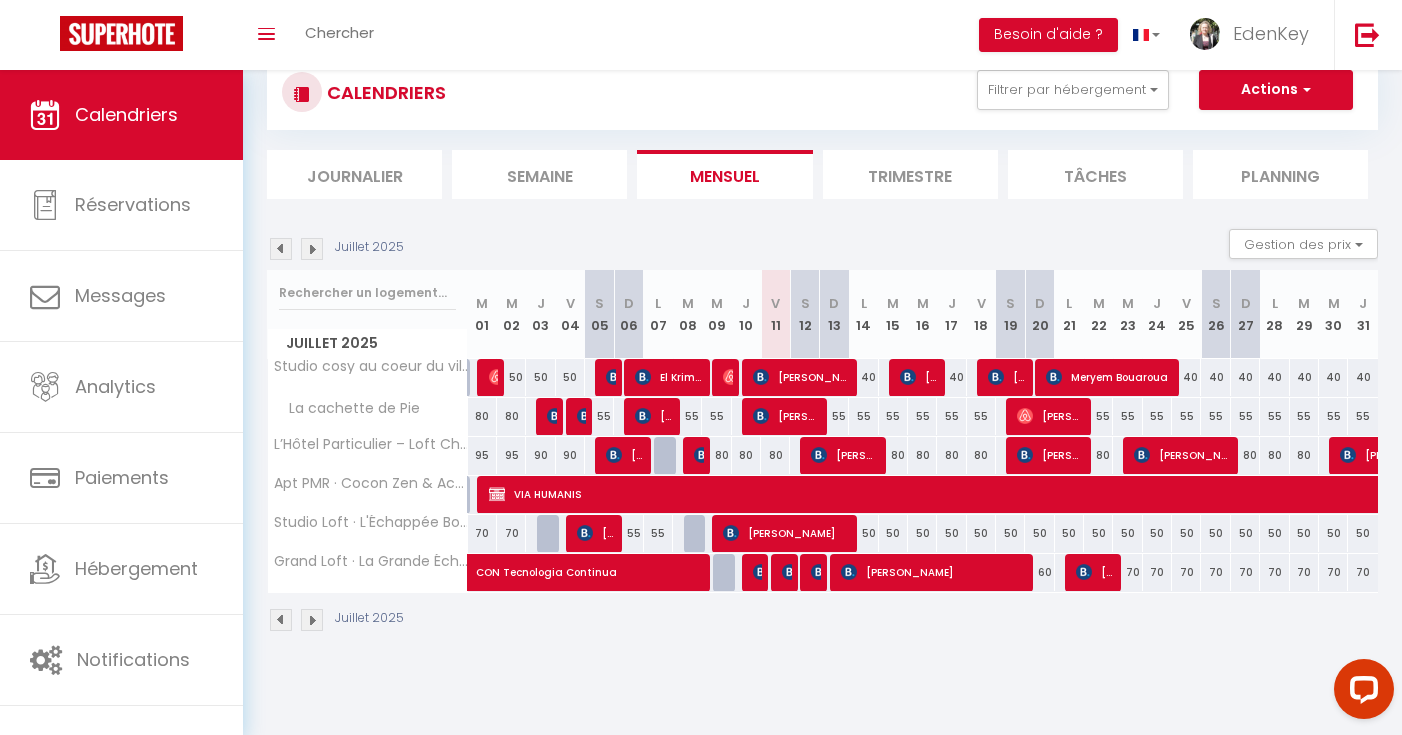 scroll, scrollTop: 62, scrollLeft: 0, axis: vertical 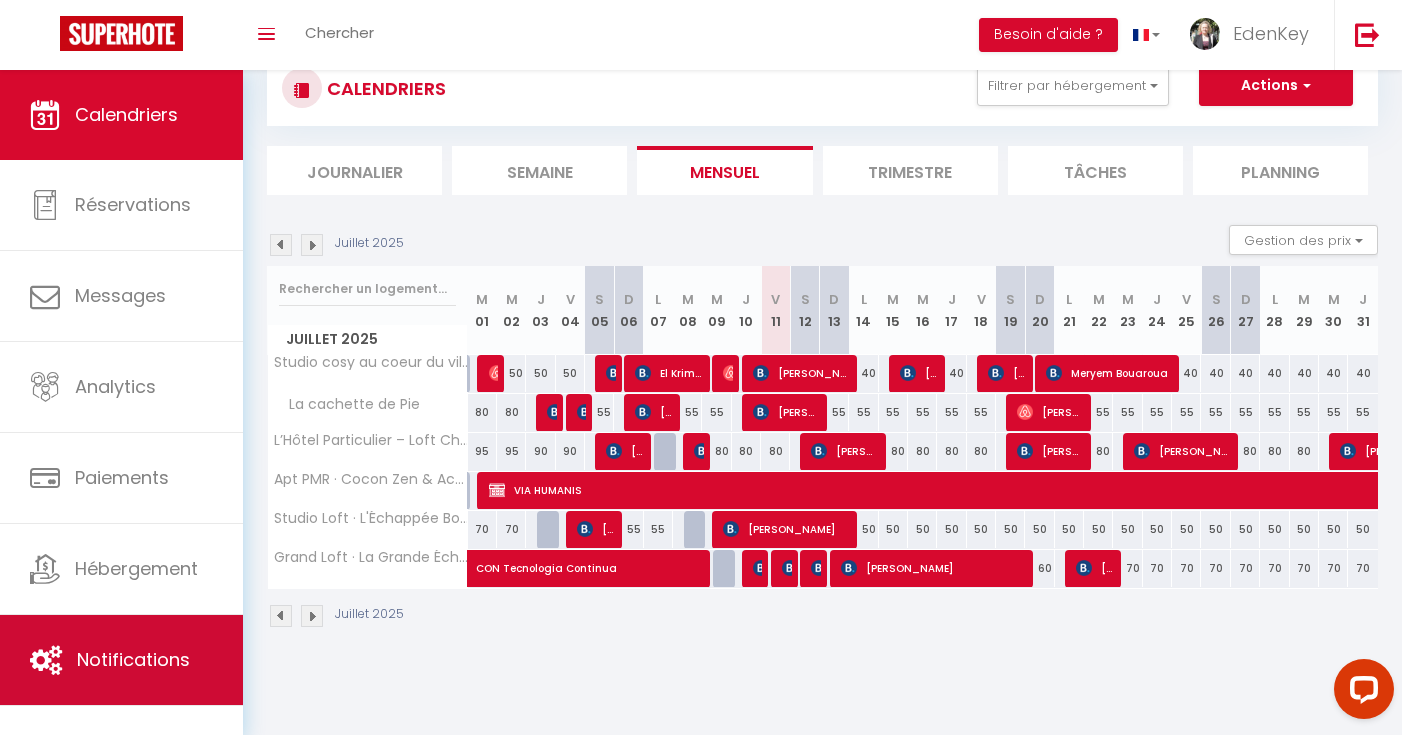 click on "Notifications" at bounding box center (133, 659) 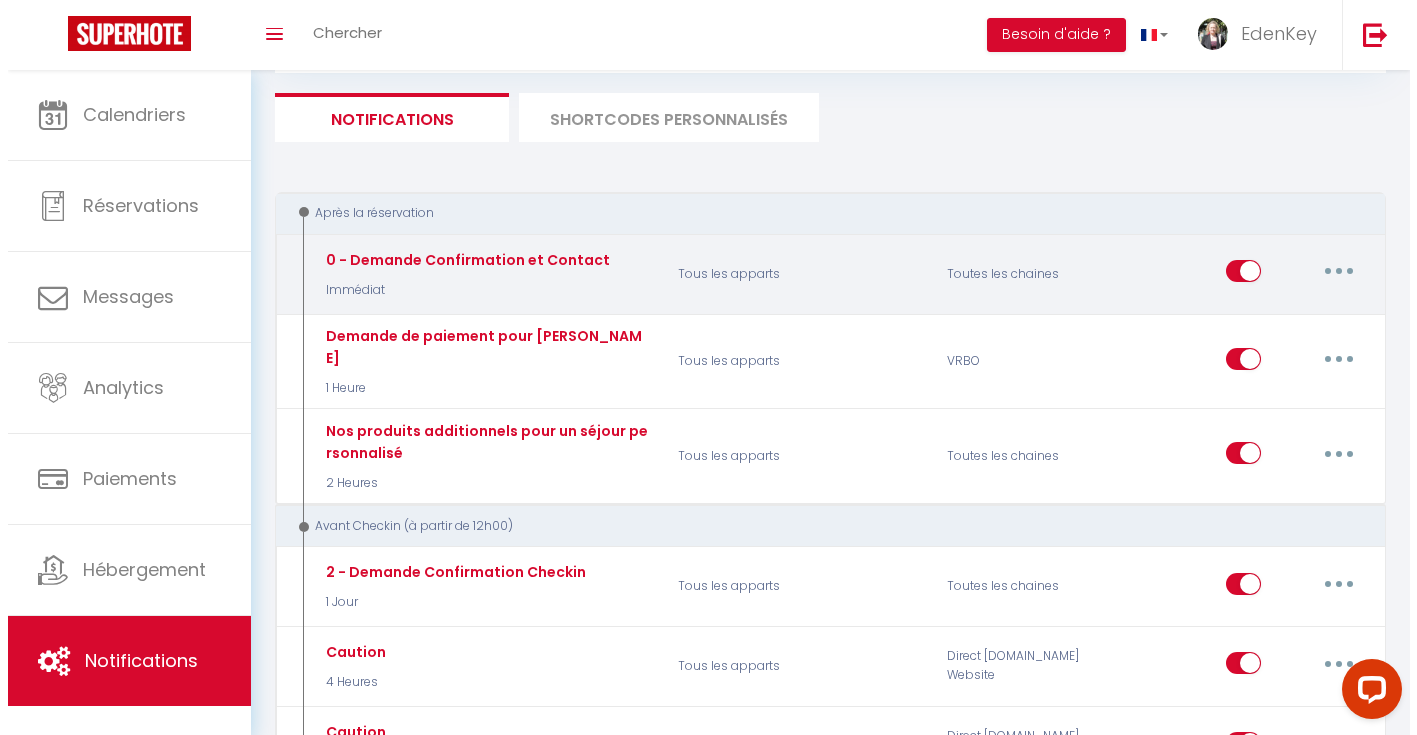 scroll, scrollTop: 119, scrollLeft: 0, axis: vertical 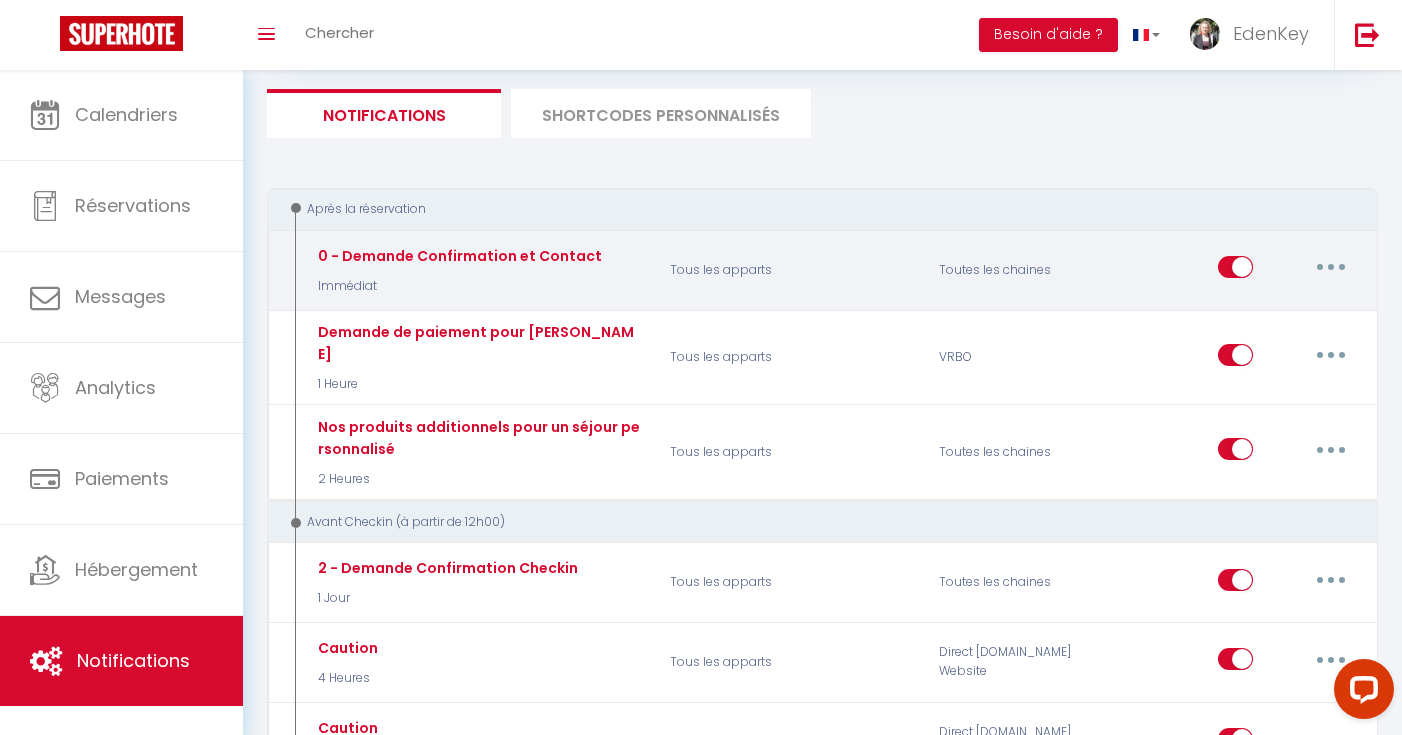 click at bounding box center (1331, 267) 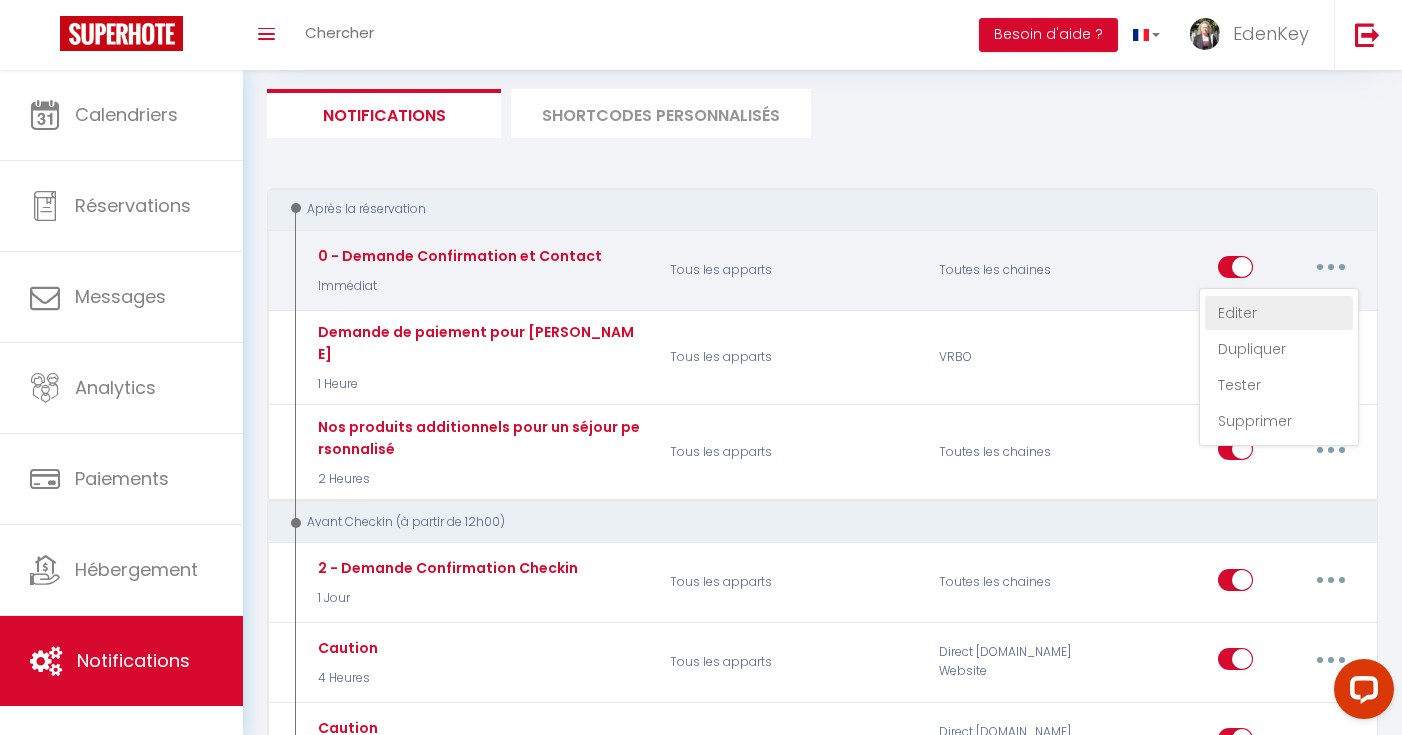 click on "Editer" at bounding box center [1279, 313] 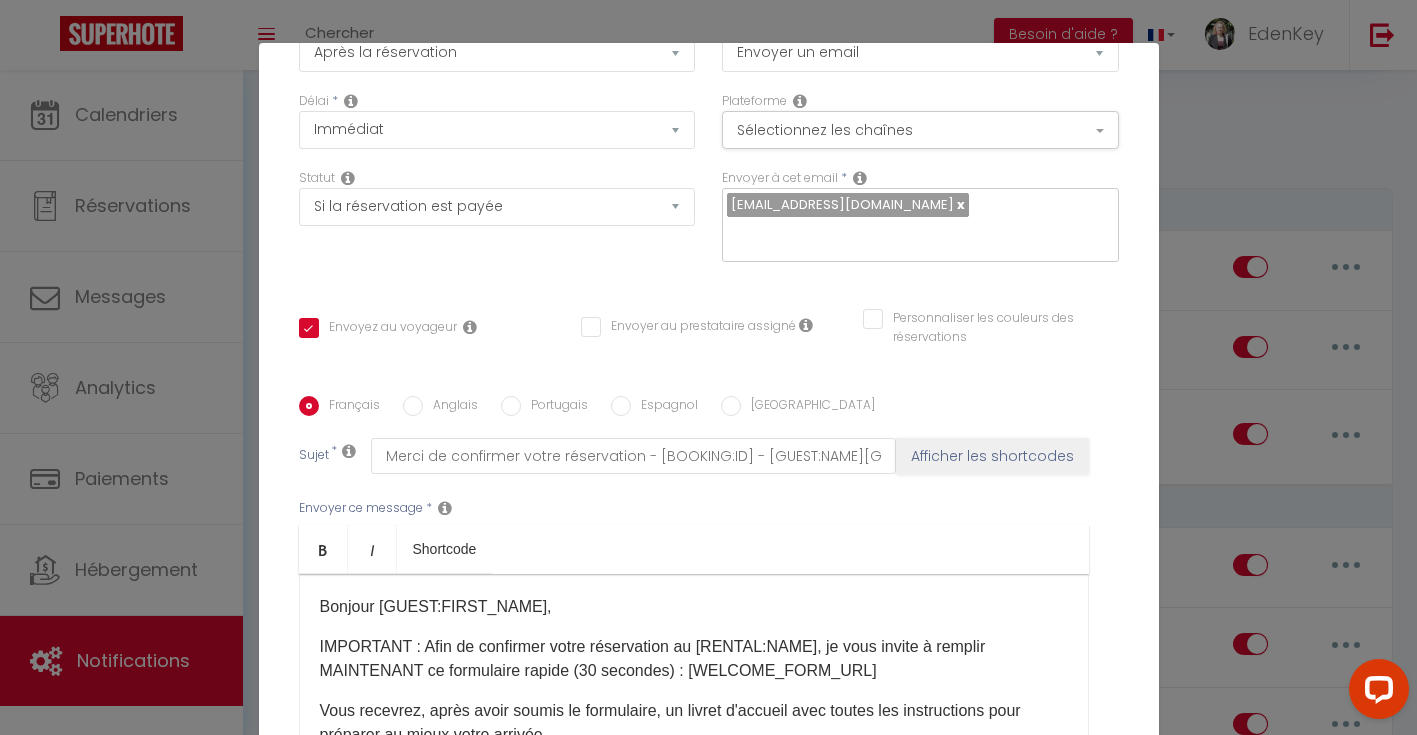 scroll, scrollTop: 318, scrollLeft: 0, axis: vertical 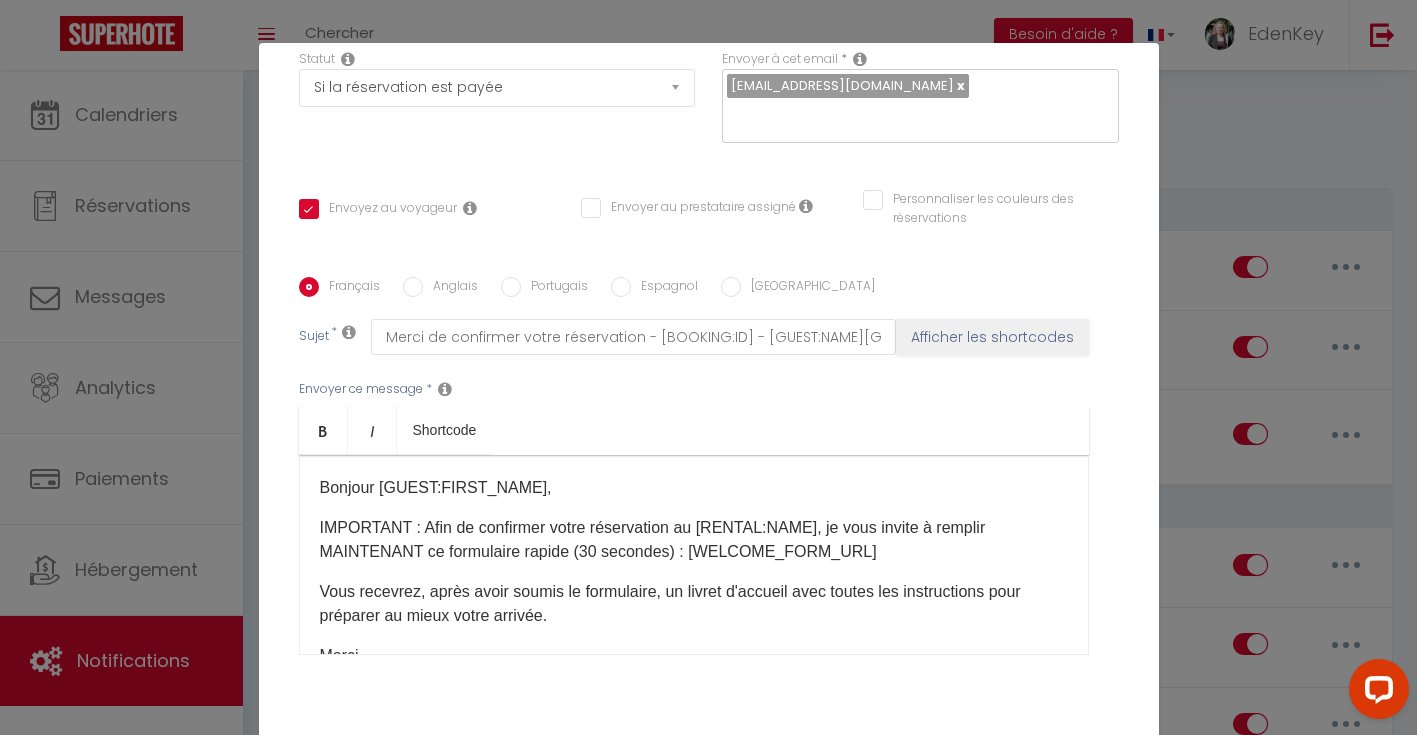 click on "Bonjour [GUEST:FIRST_NAME]," at bounding box center (694, 488) 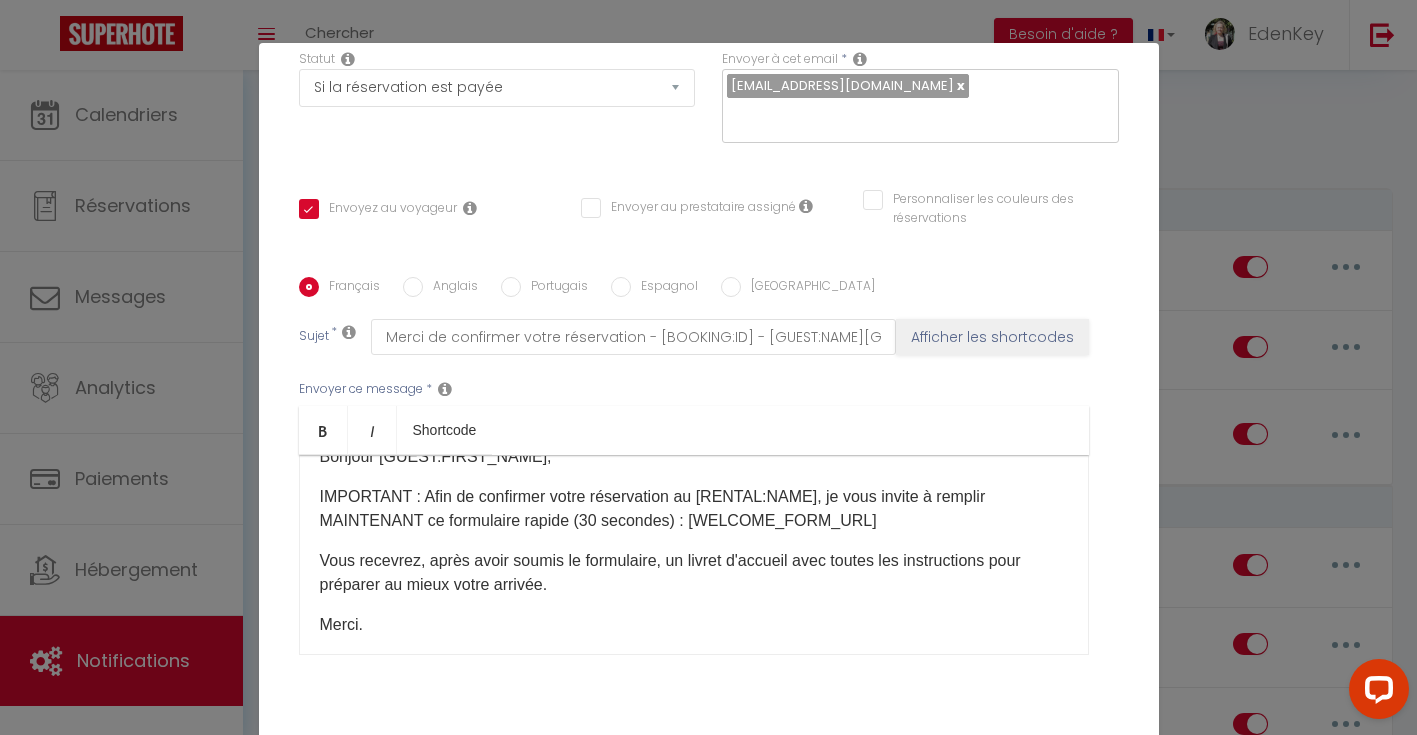 scroll, scrollTop: 134, scrollLeft: 0, axis: vertical 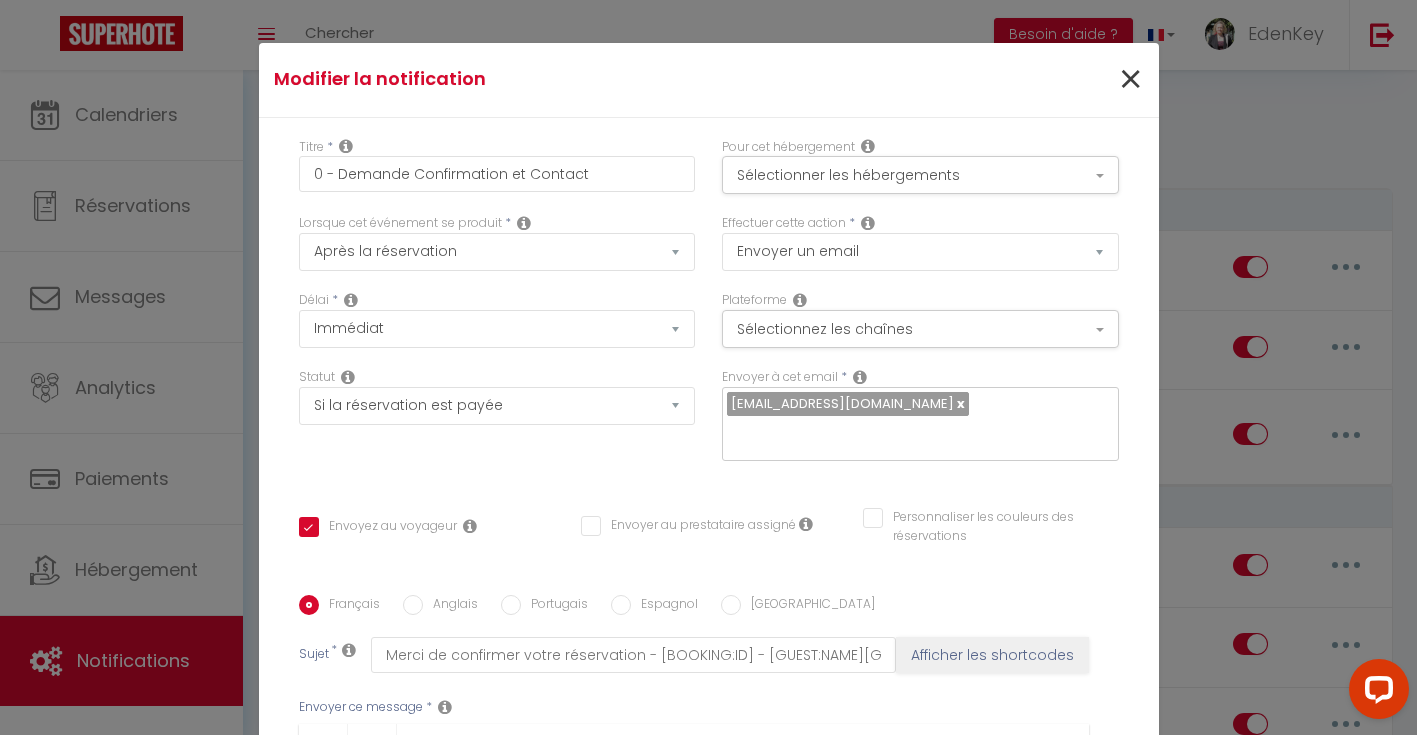 click on "×" at bounding box center [1130, 80] 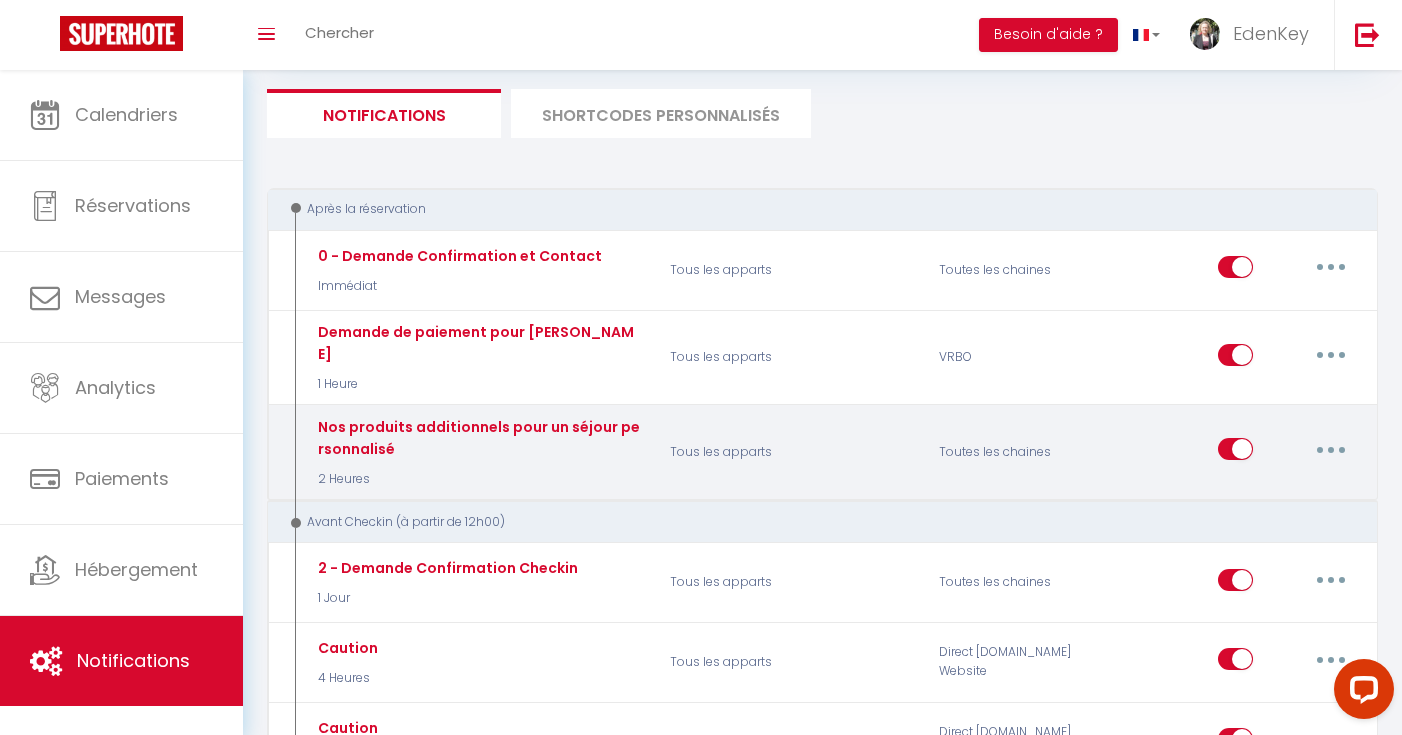 click at bounding box center [1331, 449] 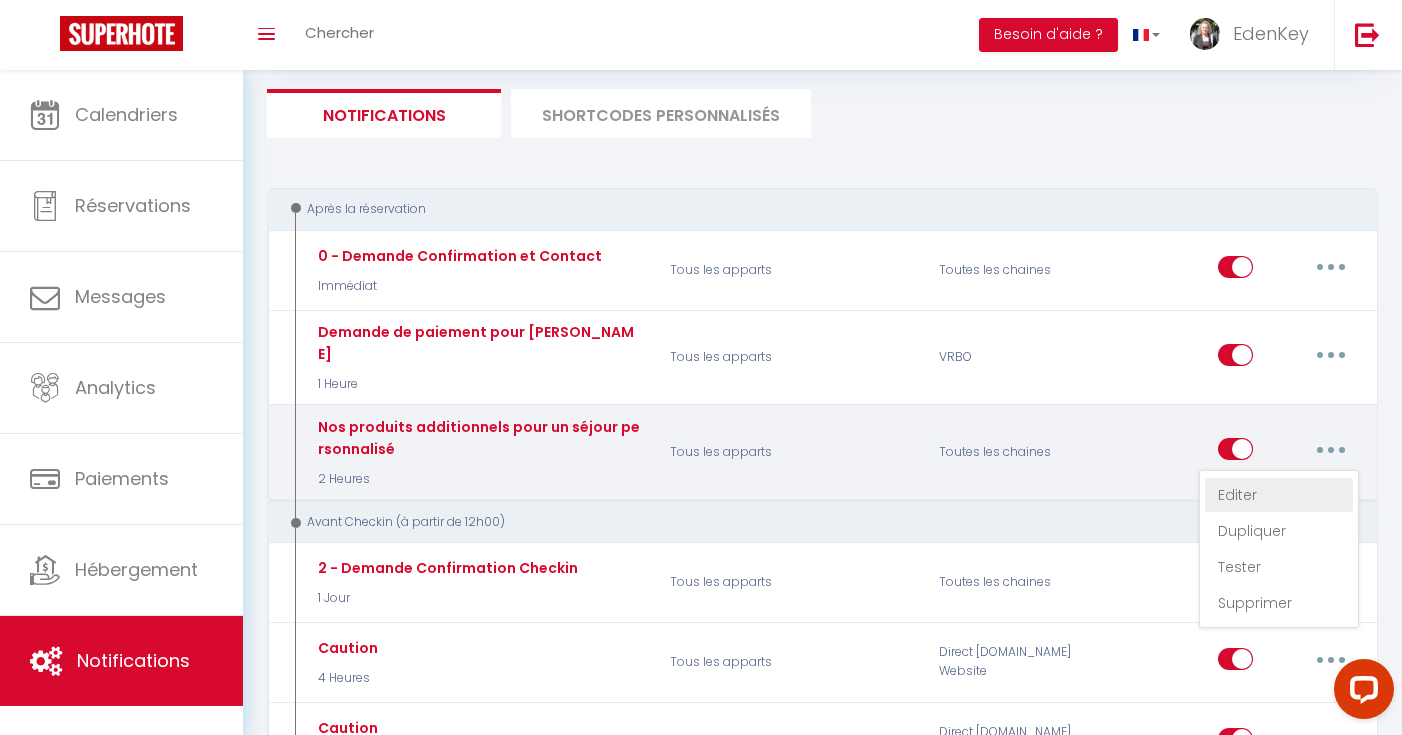 click on "Editer" at bounding box center [1279, 495] 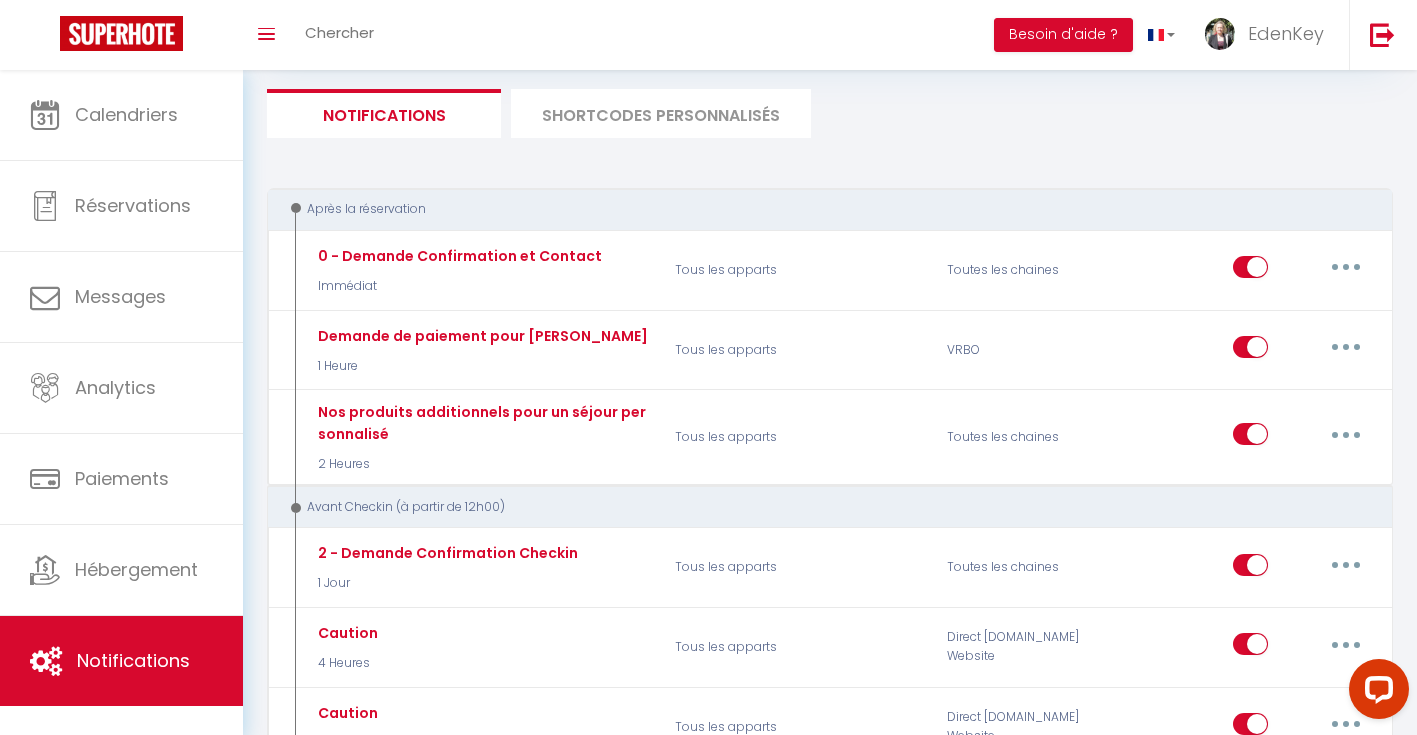 scroll, scrollTop: 126, scrollLeft: 0, axis: vertical 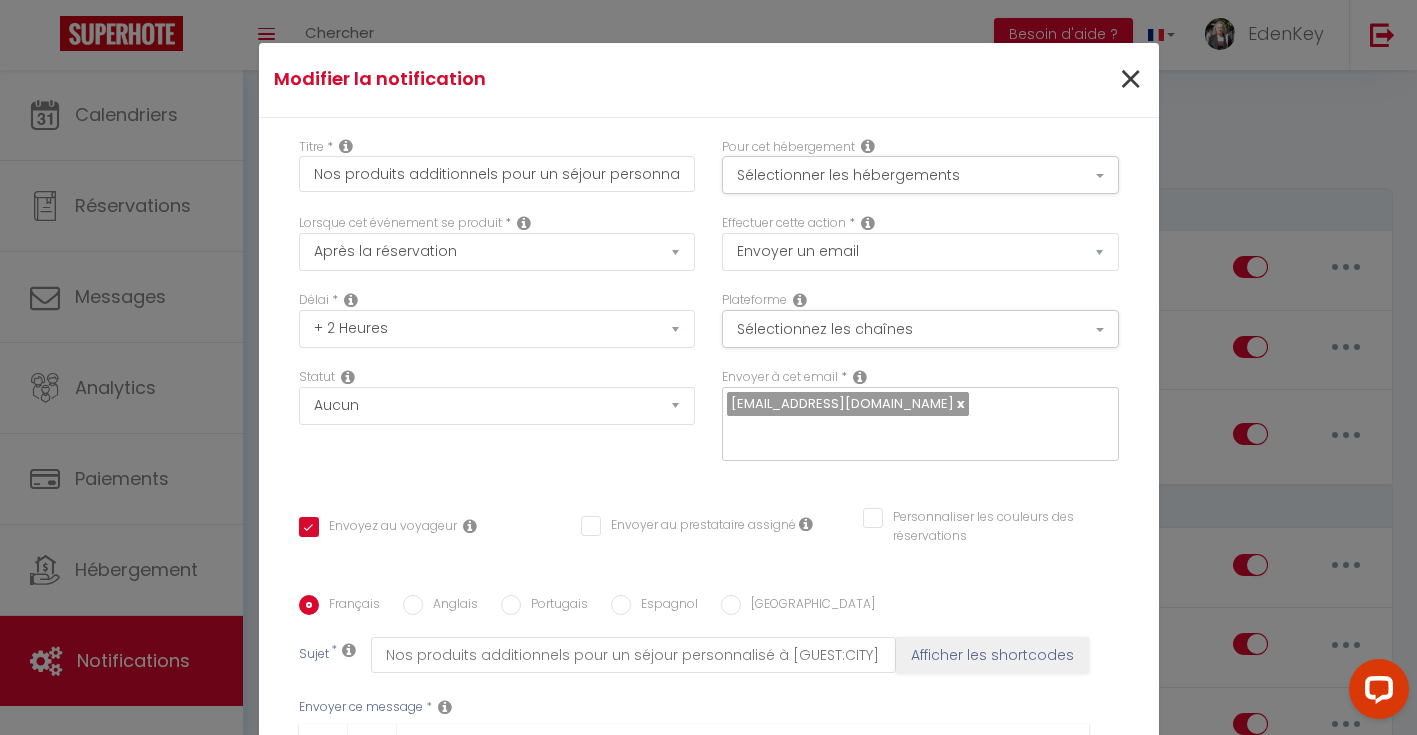 click on "×" at bounding box center [1130, 80] 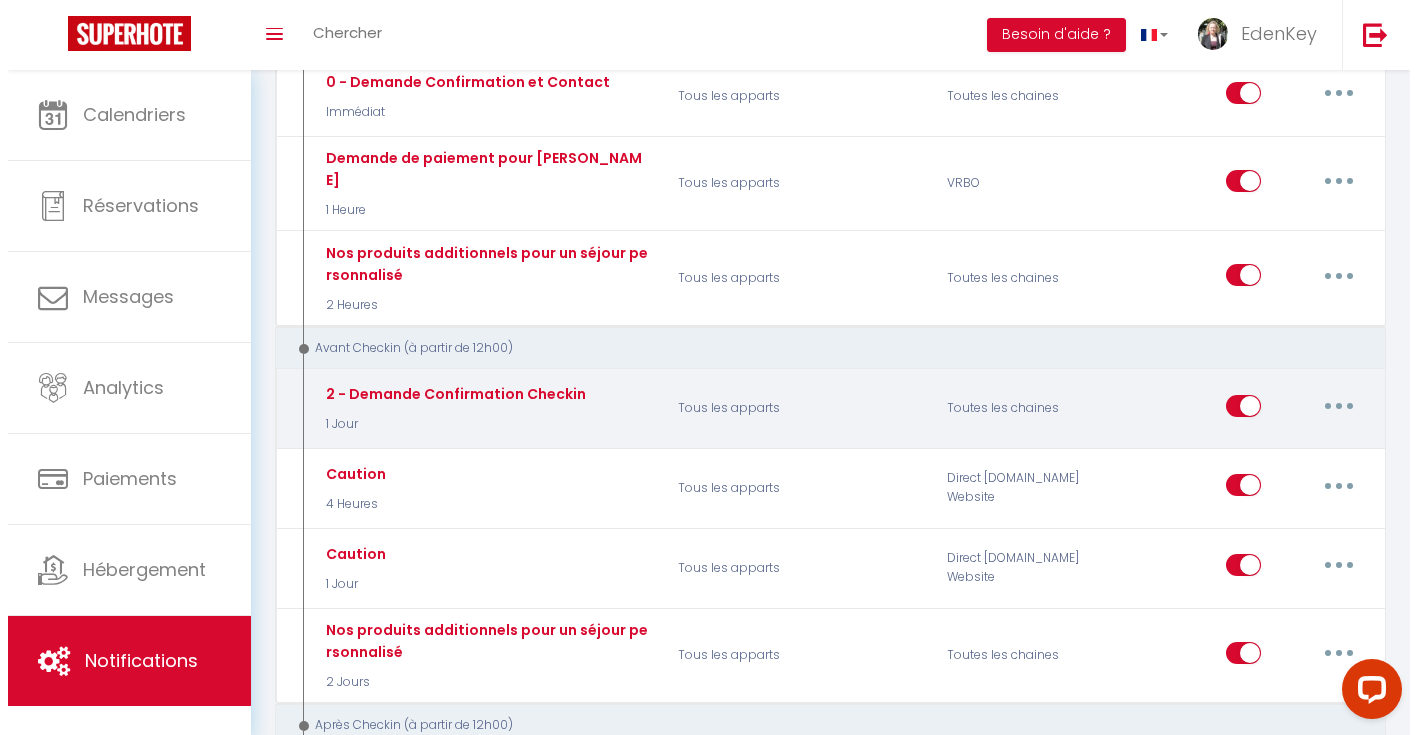 scroll, scrollTop: 367, scrollLeft: 0, axis: vertical 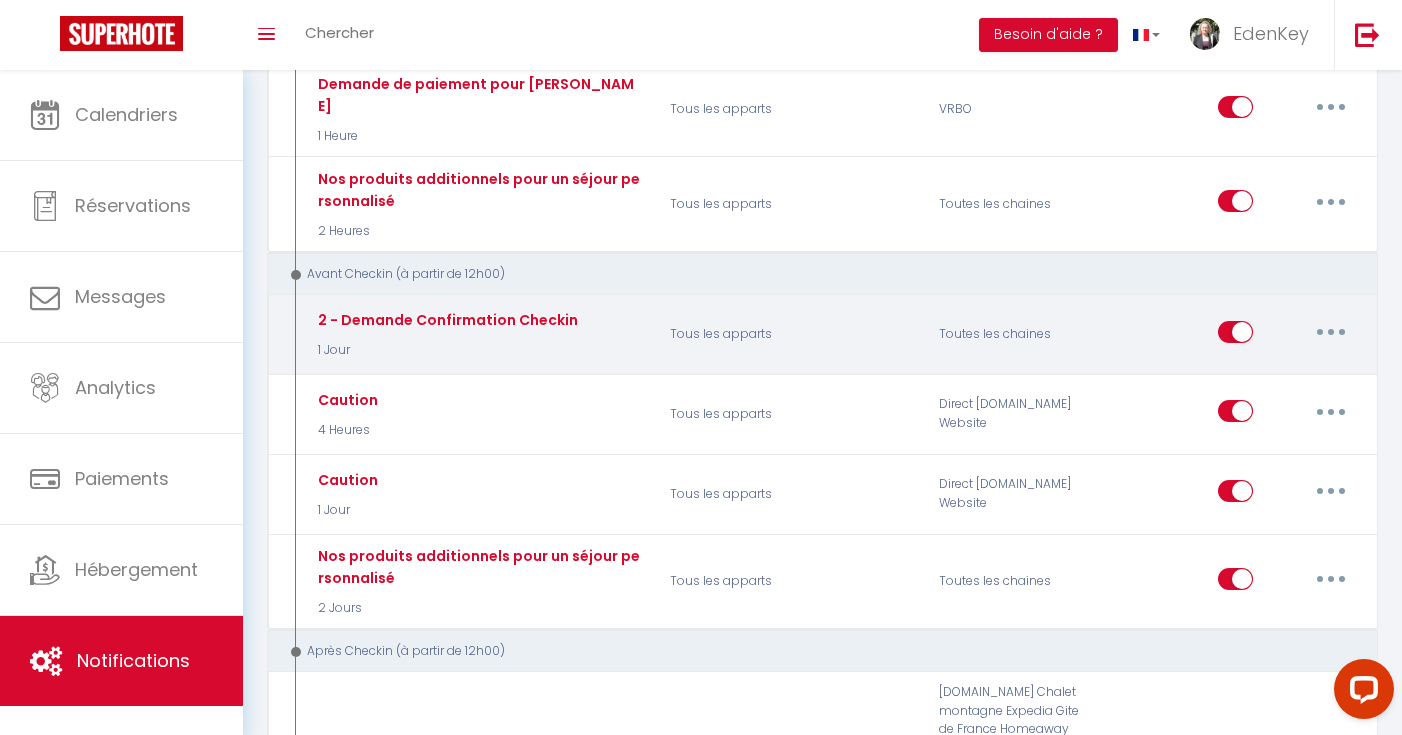 click at bounding box center [1331, 332] 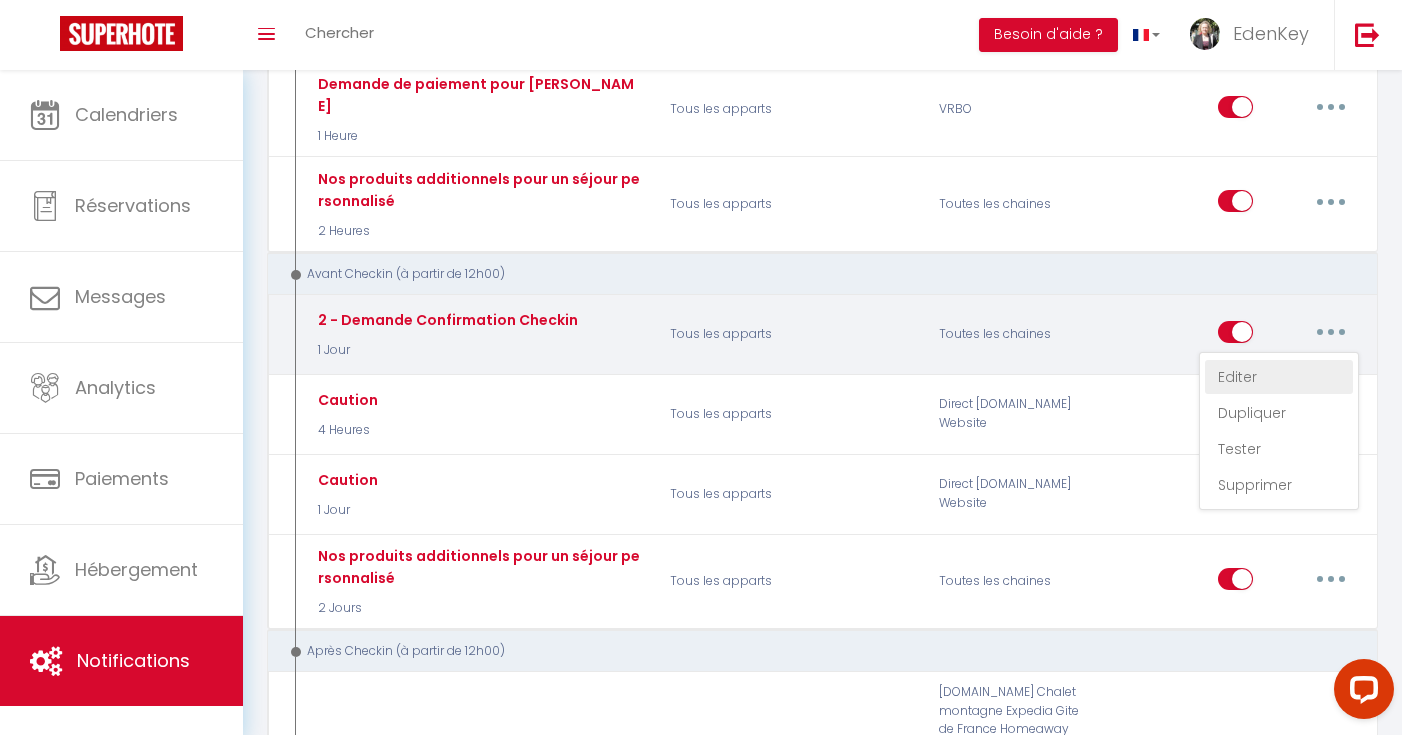 click on "Editer" at bounding box center [1279, 377] 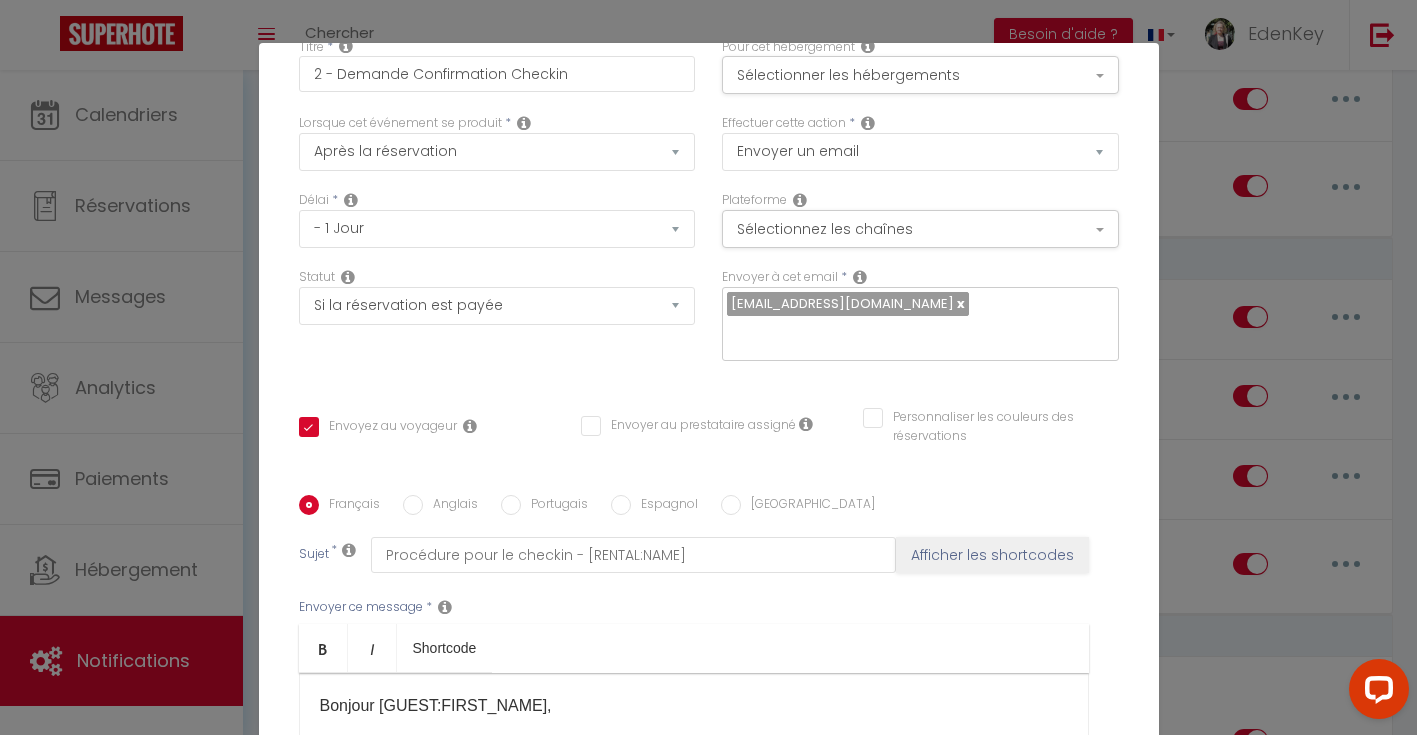 scroll, scrollTop: 293, scrollLeft: 0, axis: vertical 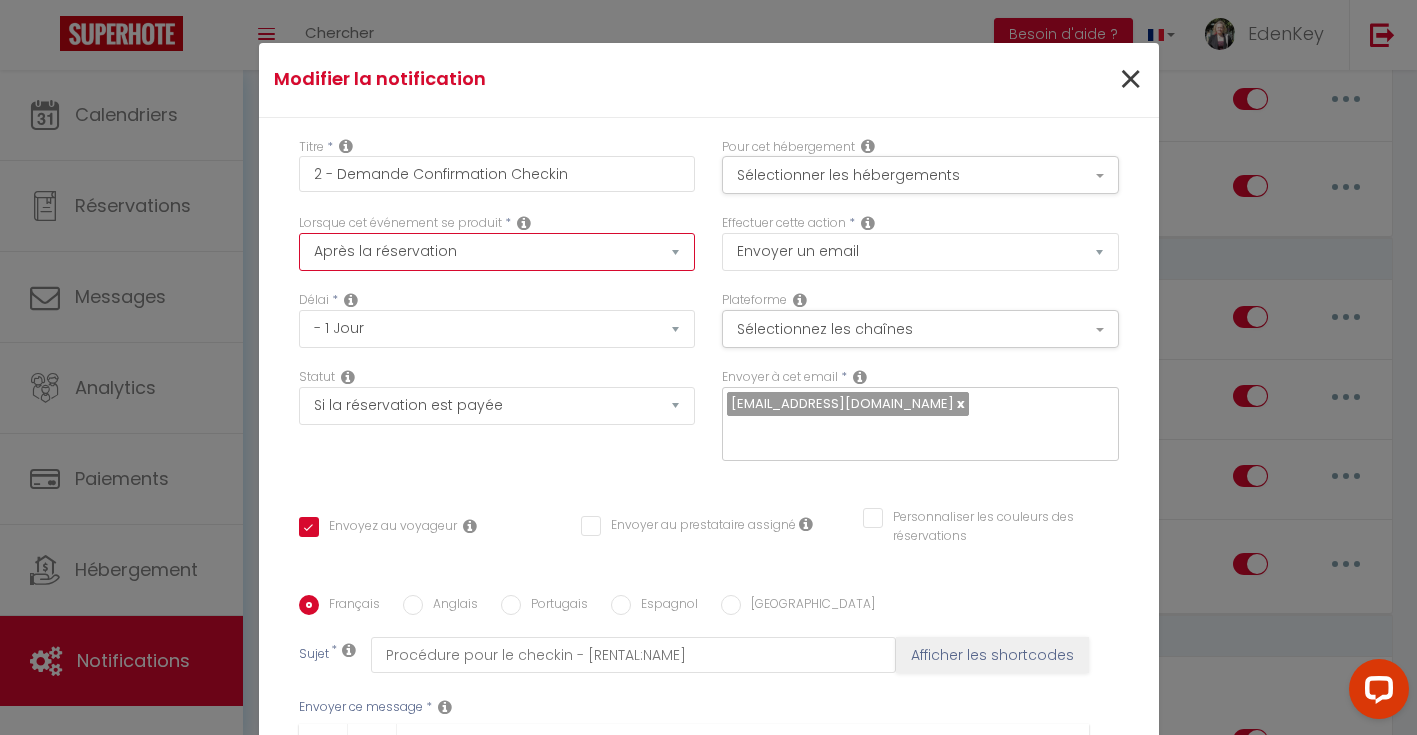 click on "×" at bounding box center [1130, 80] 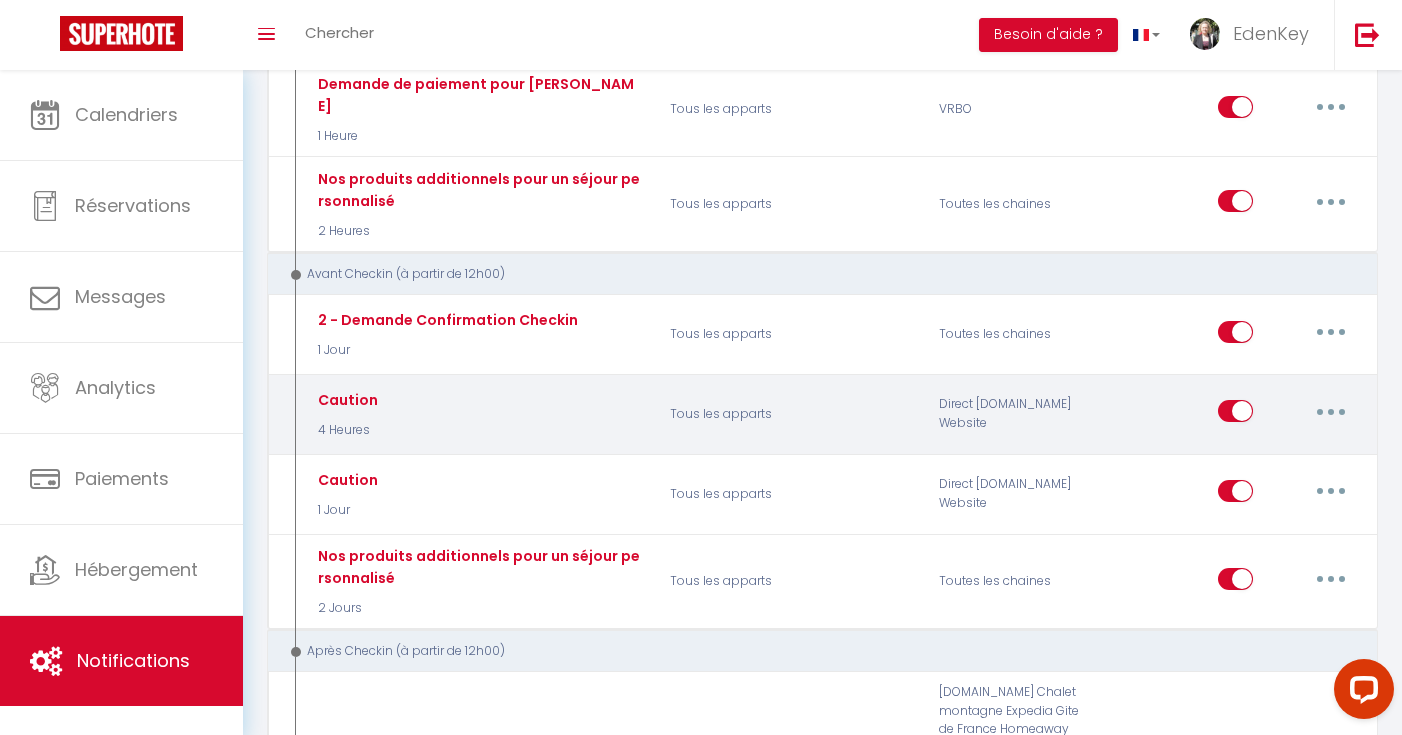 click at bounding box center (1331, 412) 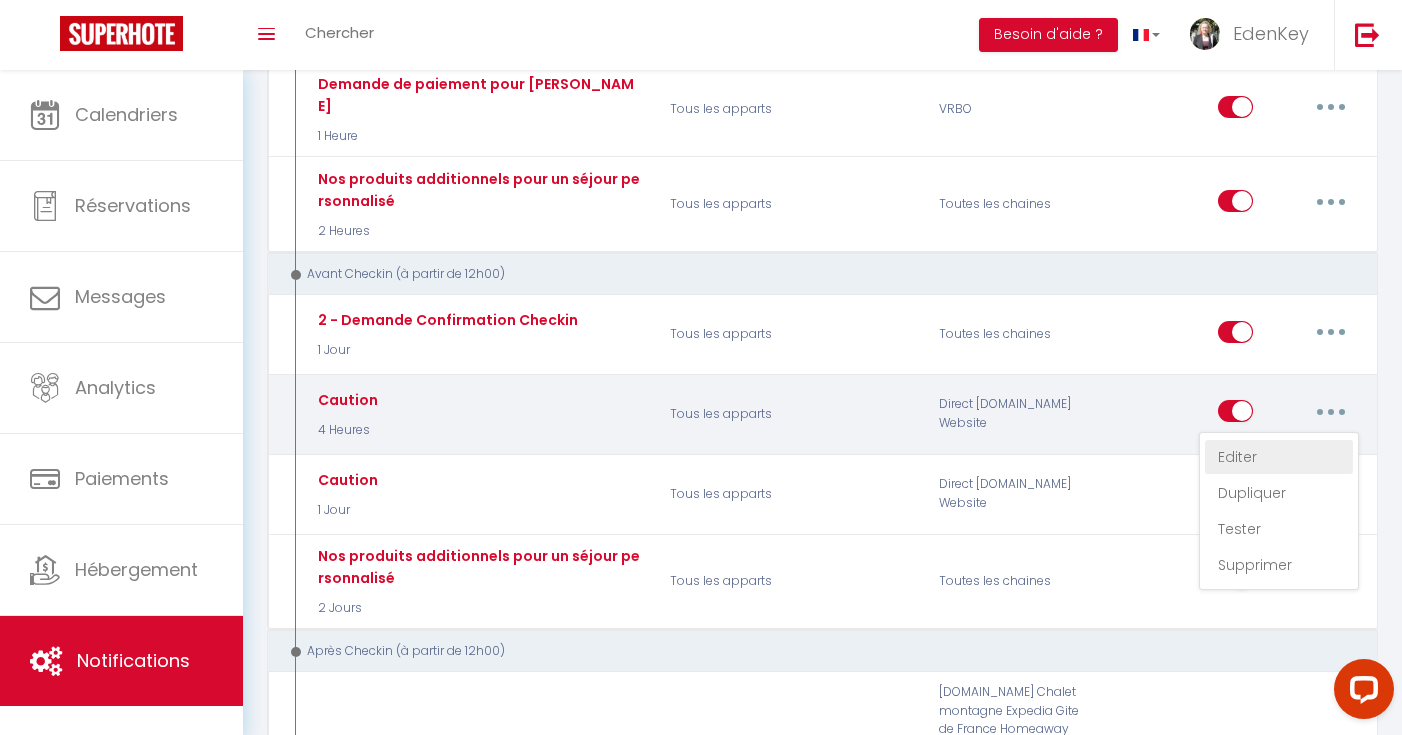 click on "Editer" at bounding box center [1279, 457] 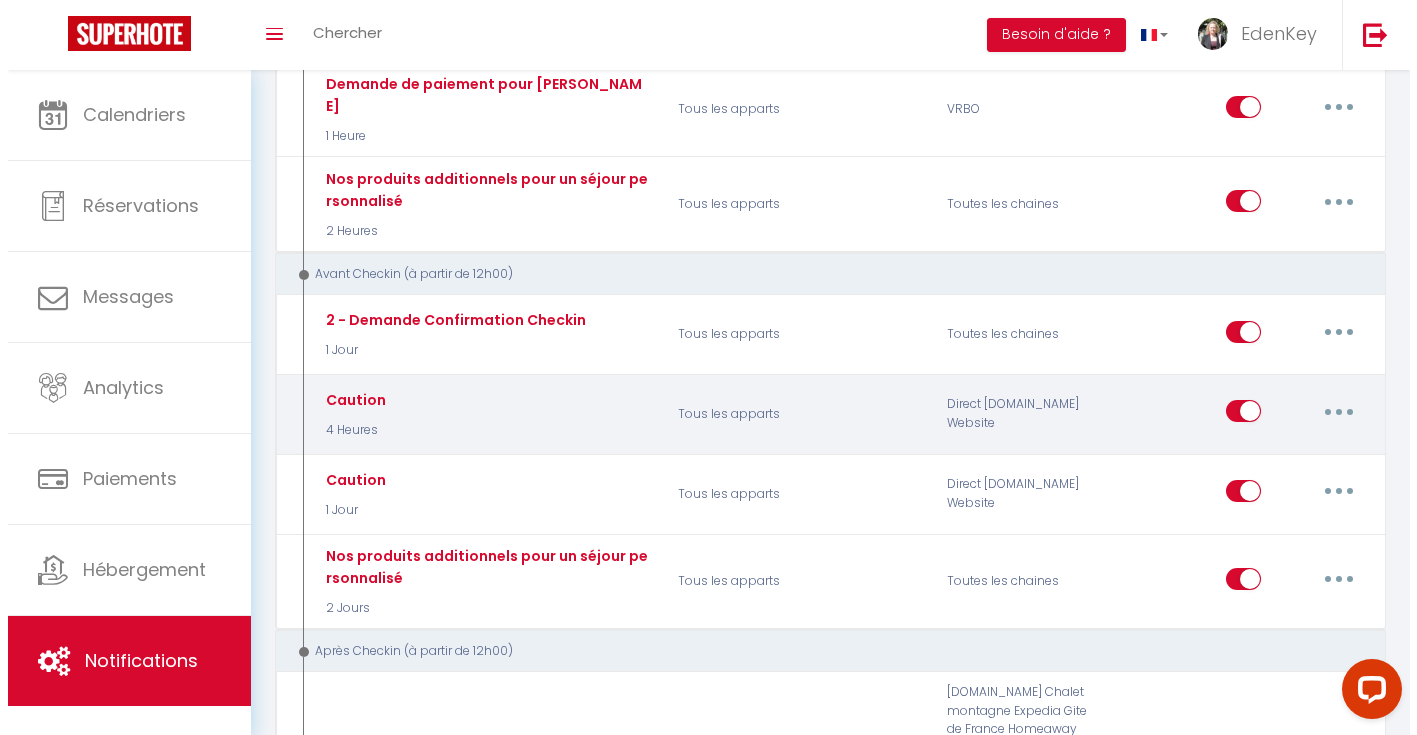 scroll, scrollTop: 150, scrollLeft: 0, axis: vertical 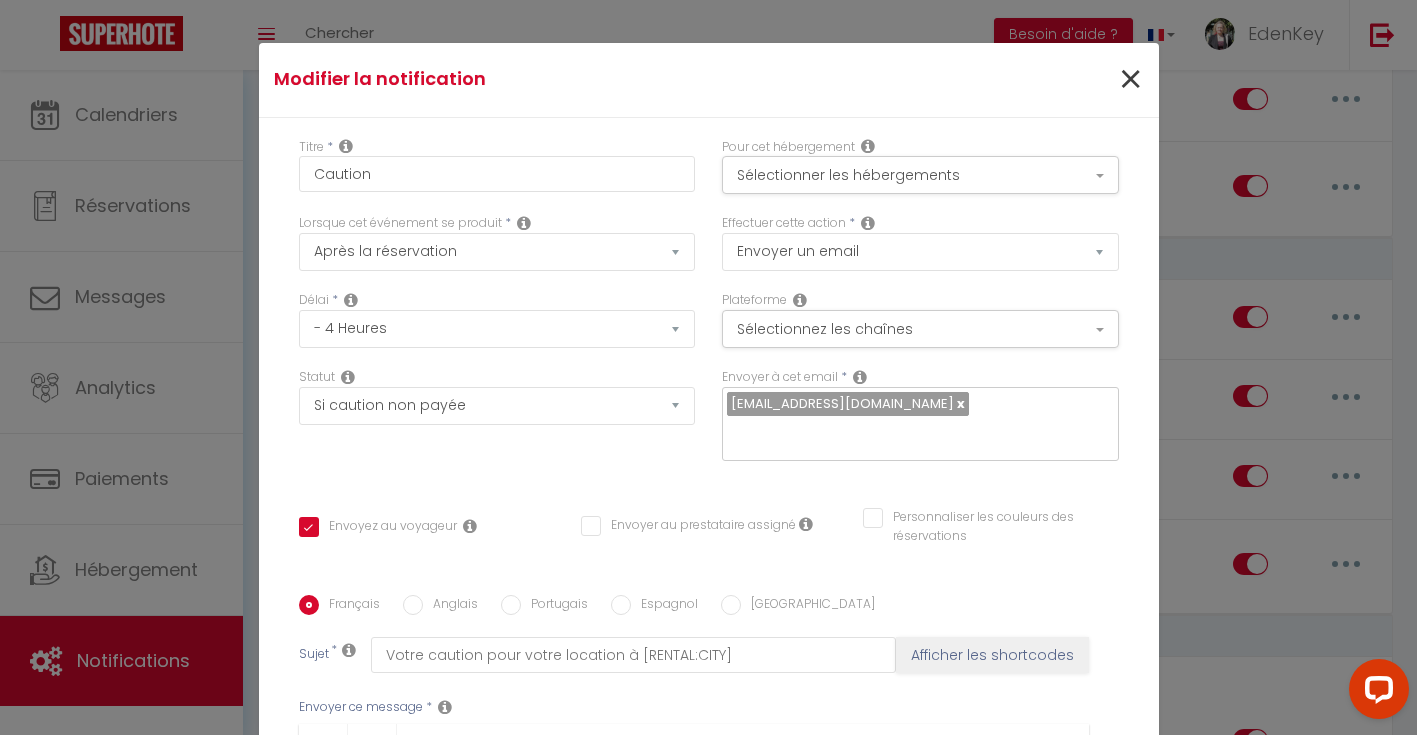 click on "×" at bounding box center [1130, 80] 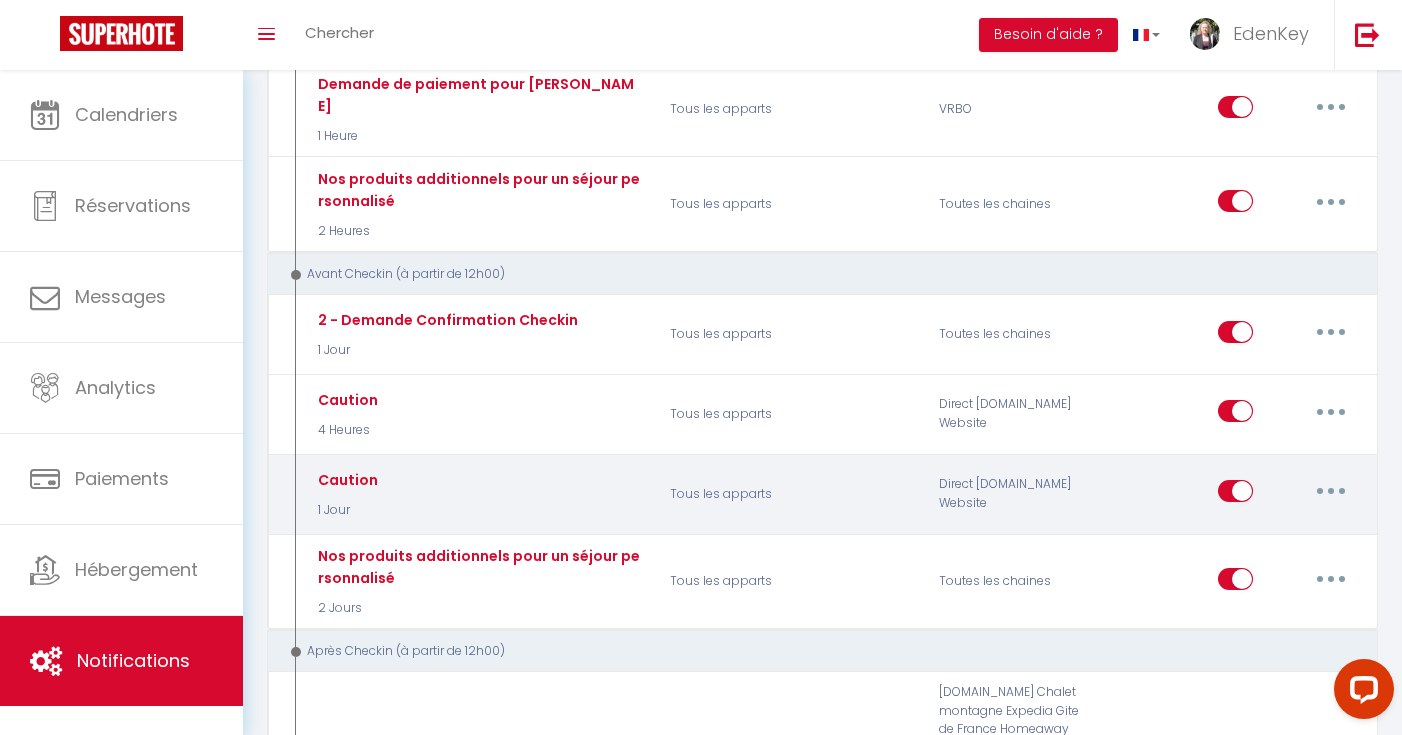 click at bounding box center (1331, 491) 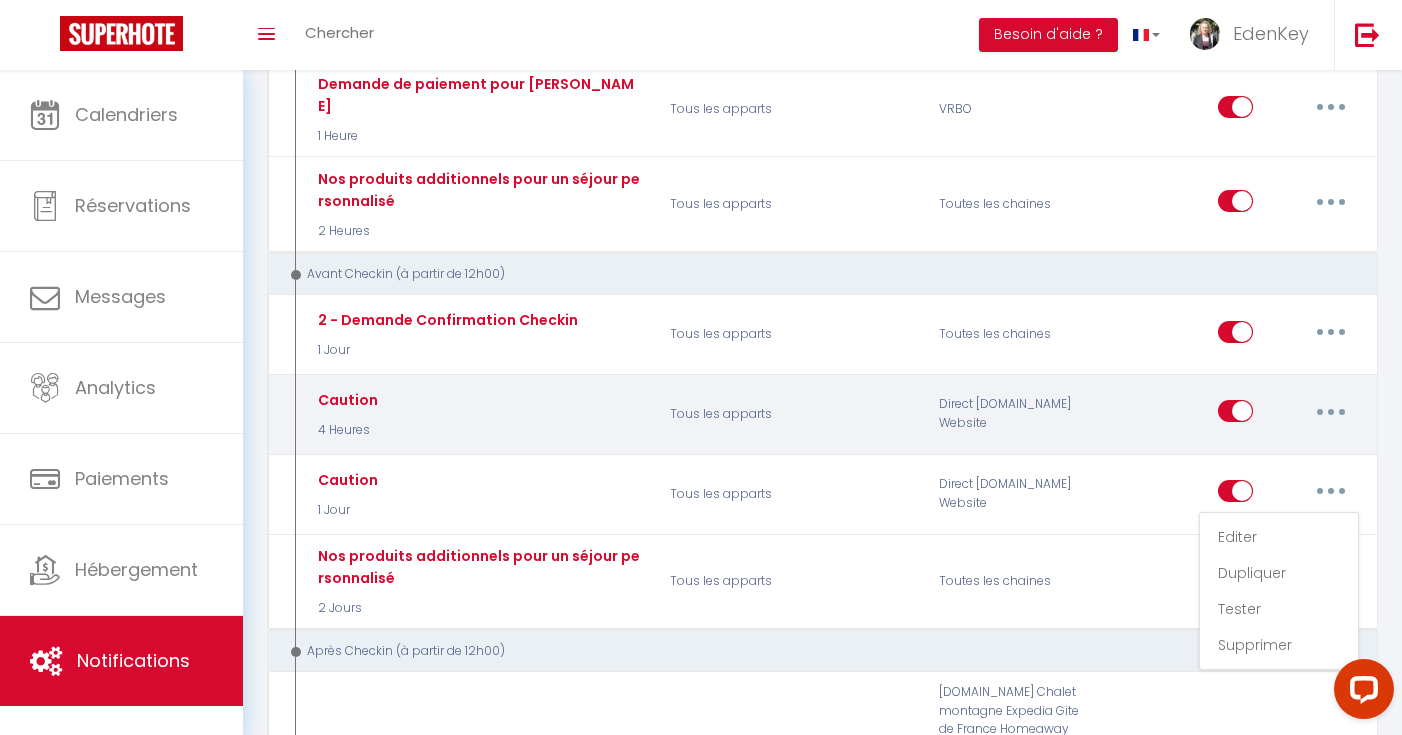 click at bounding box center [1331, 411] 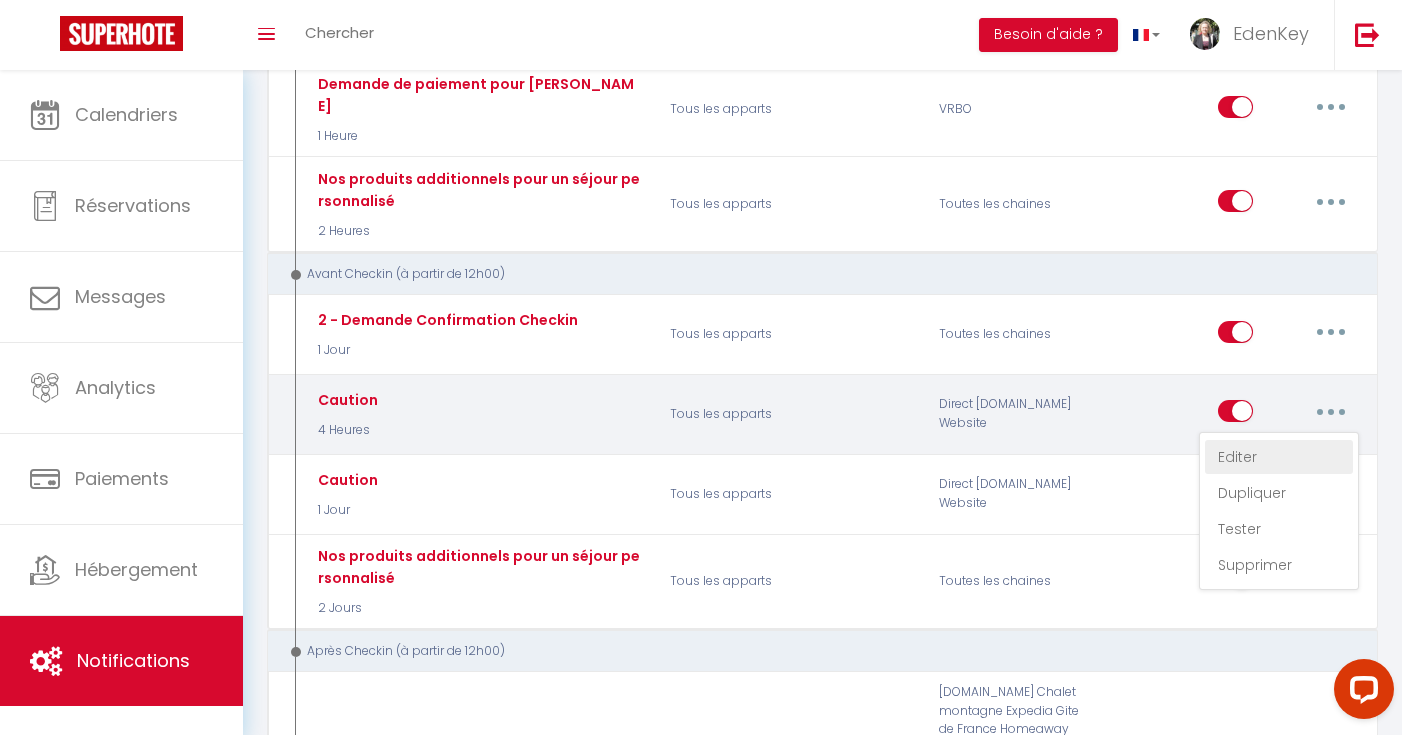 click on "Editer" at bounding box center (1279, 457) 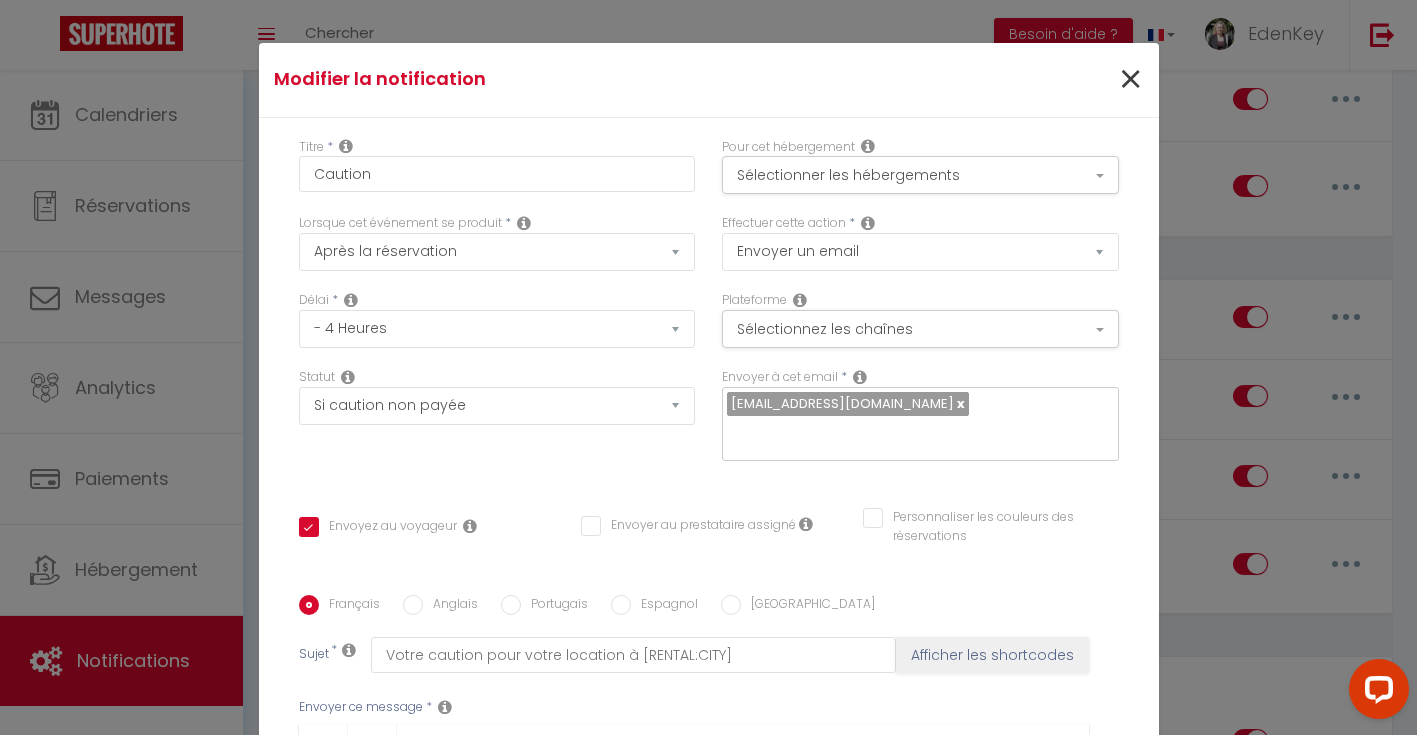 click on "×" at bounding box center (1130, 80) 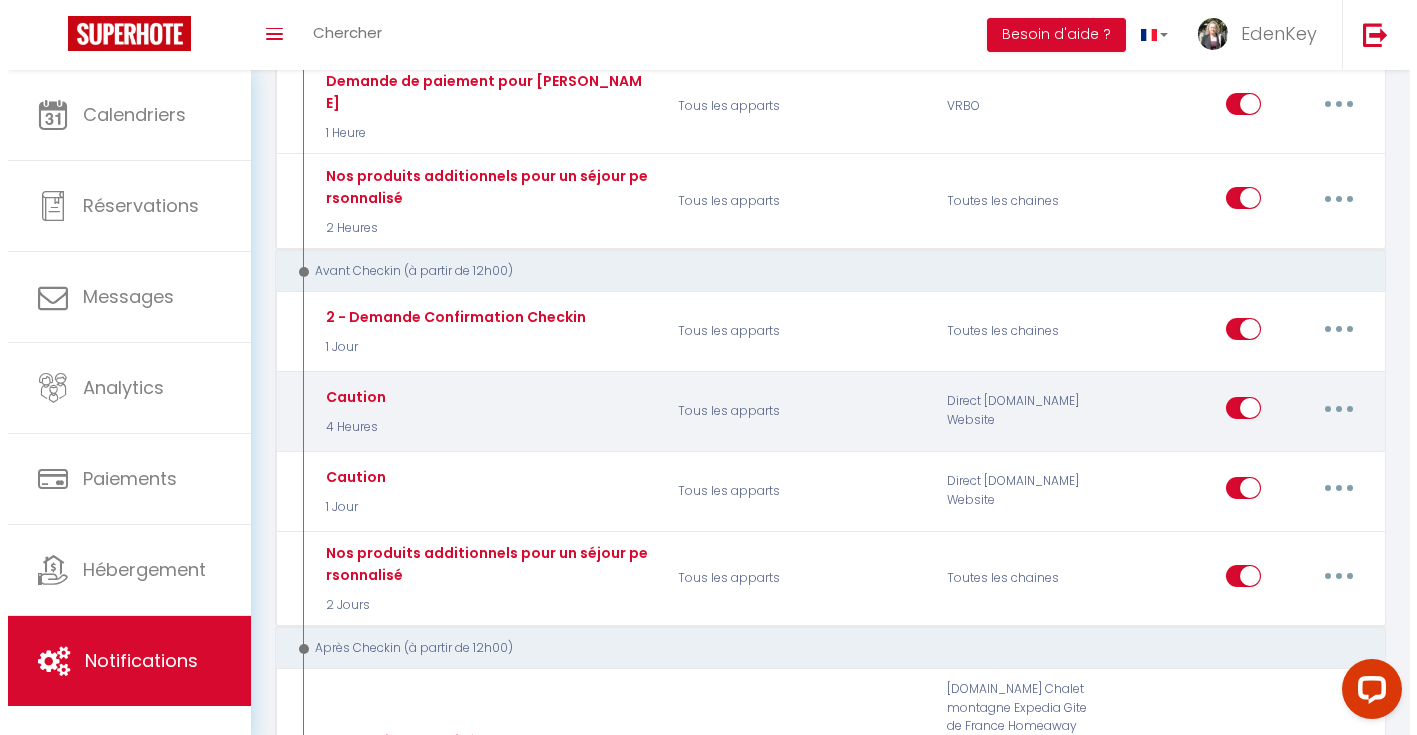 scroll, scrollTop: 382, scrollLeft: 0, axis: vertical 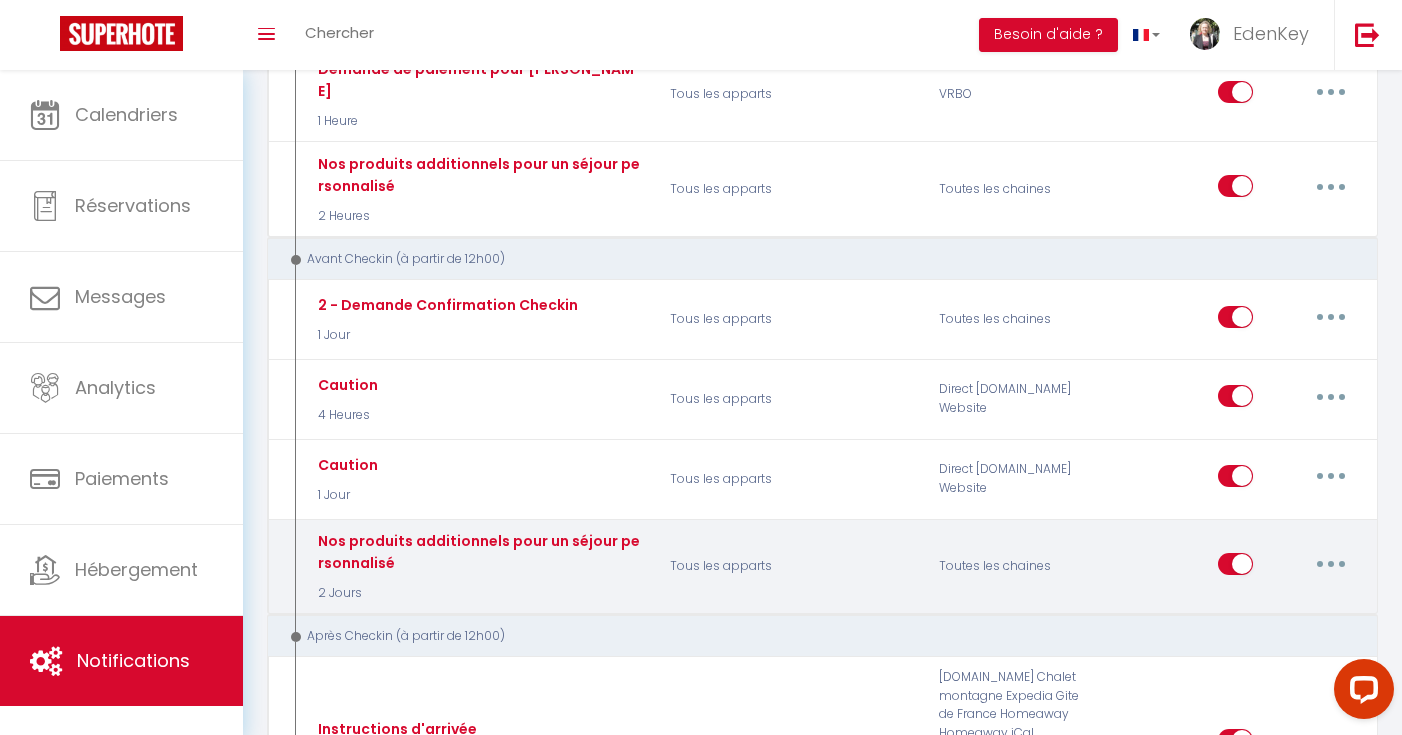 click at bounding box center [1331, 564] 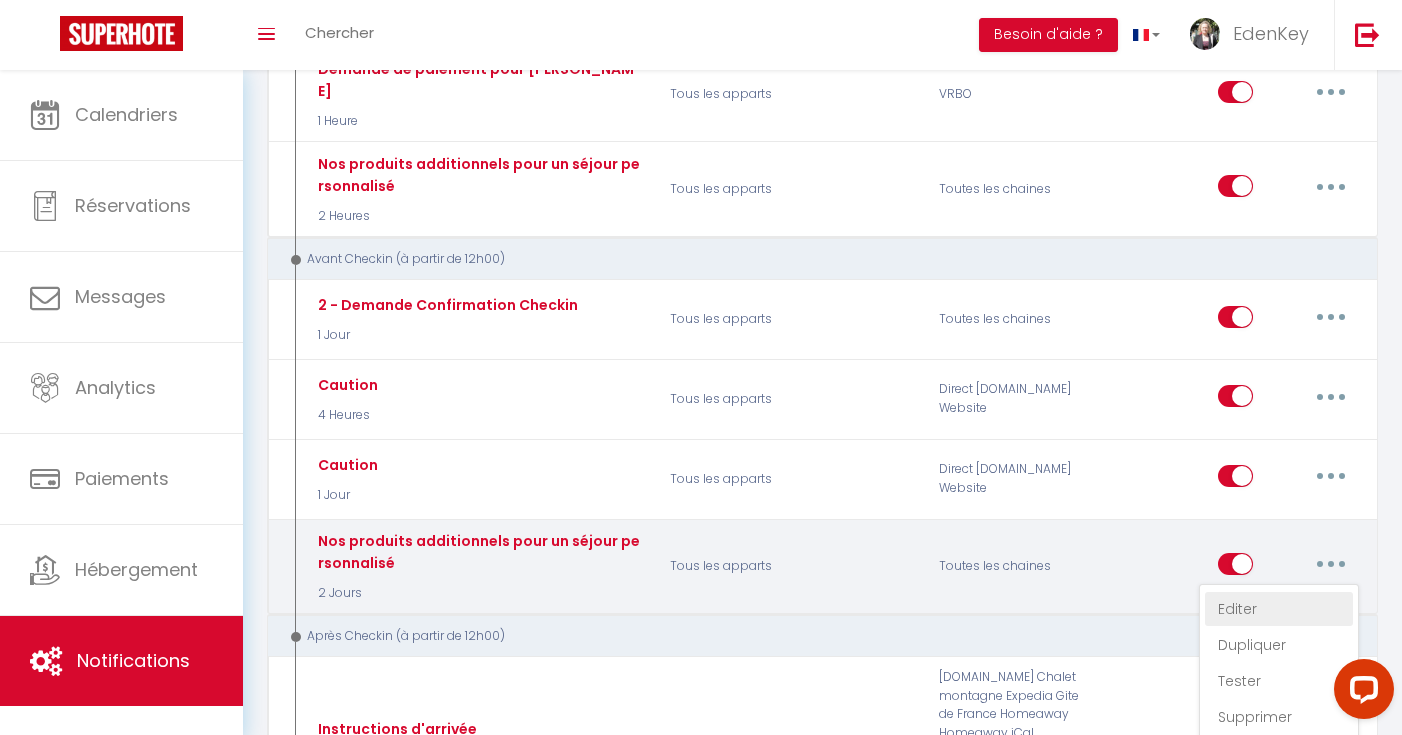 click on "Editer" at bounding box center [1279, 609] 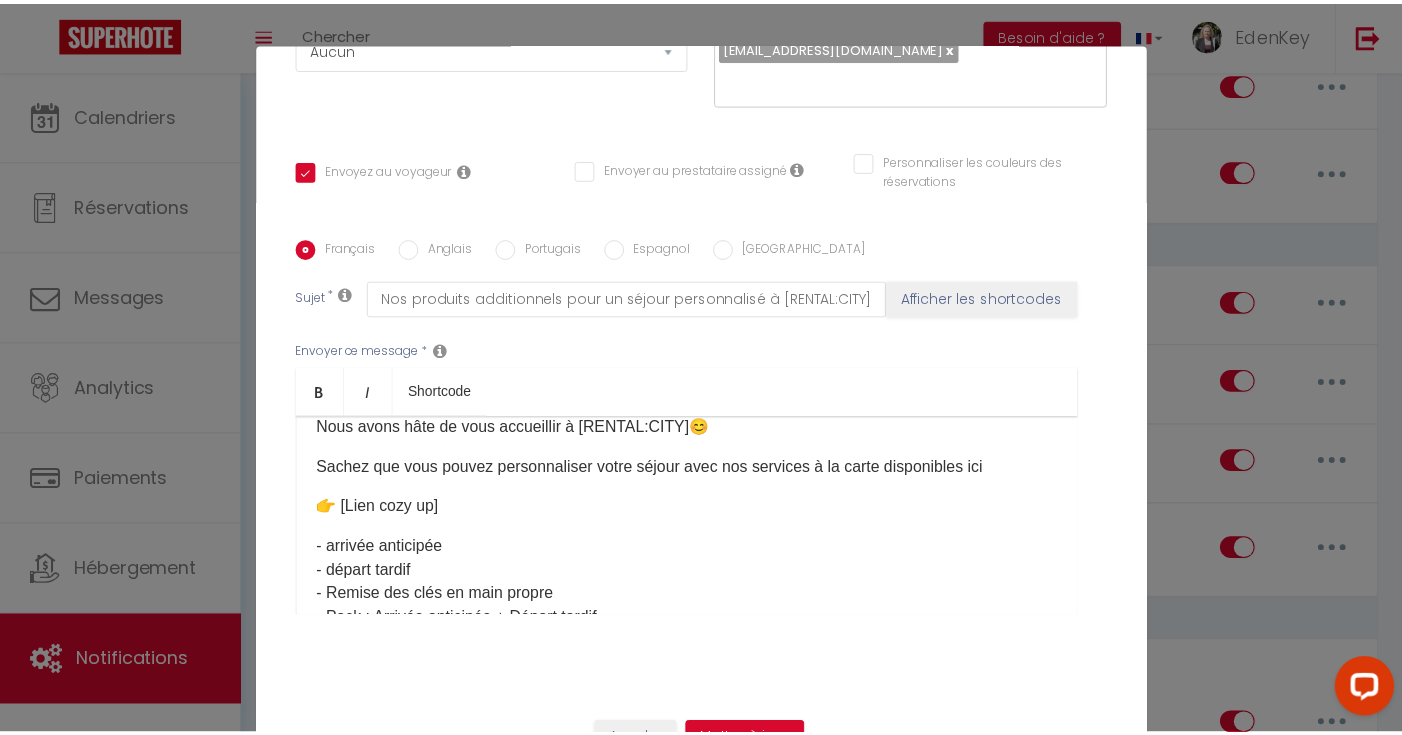 scroll, scrollTop: 0, scrollLeft: 0, axis: both 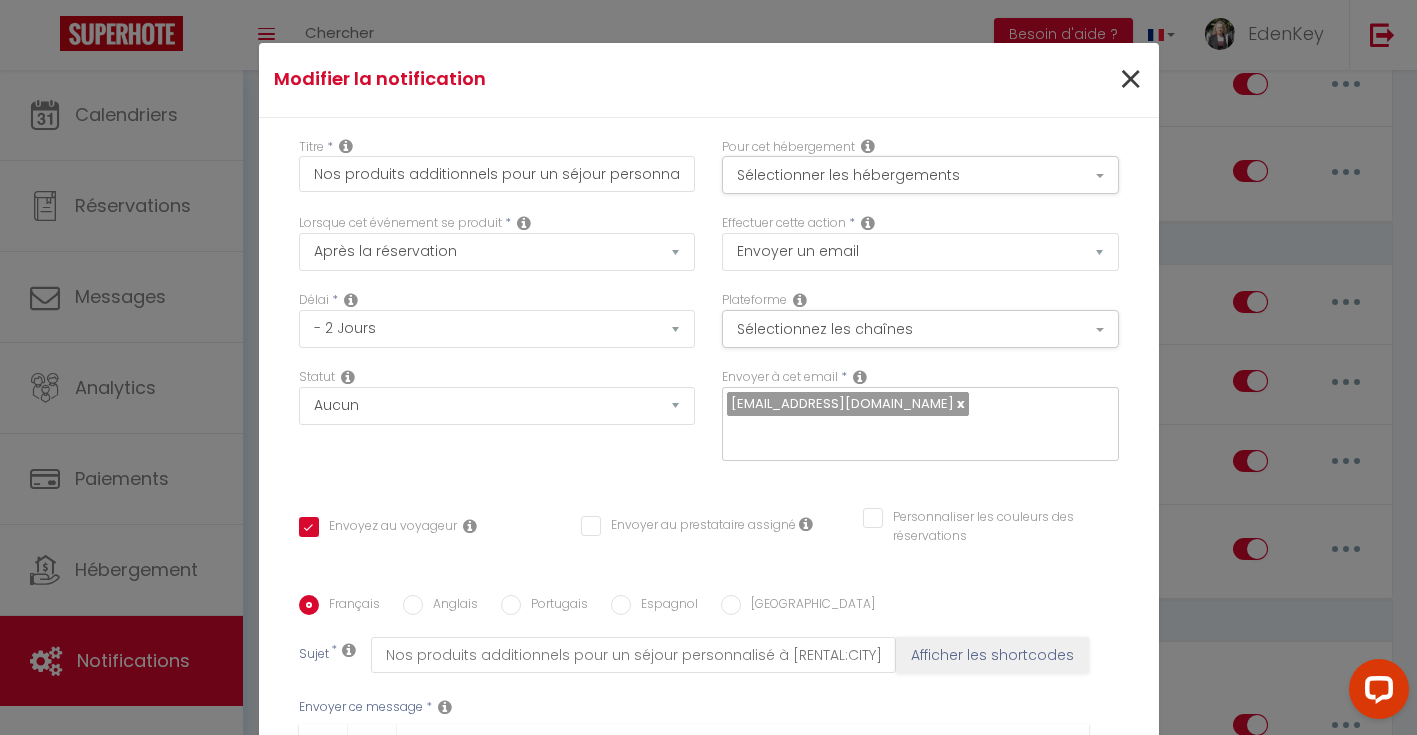 click on "×" at bounding box center [1130, 80] 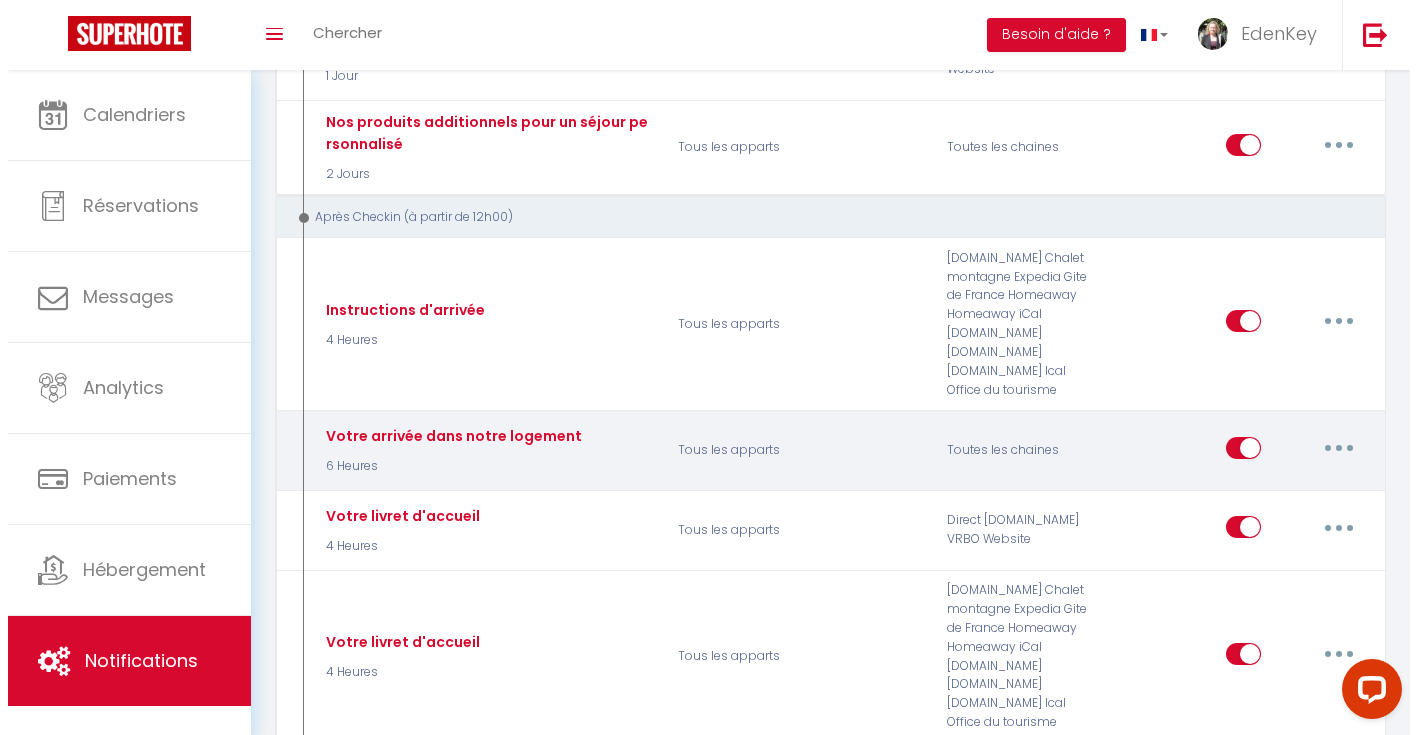 scroll, scrollTop: 809, scrollLeft: 0, axis: vertical 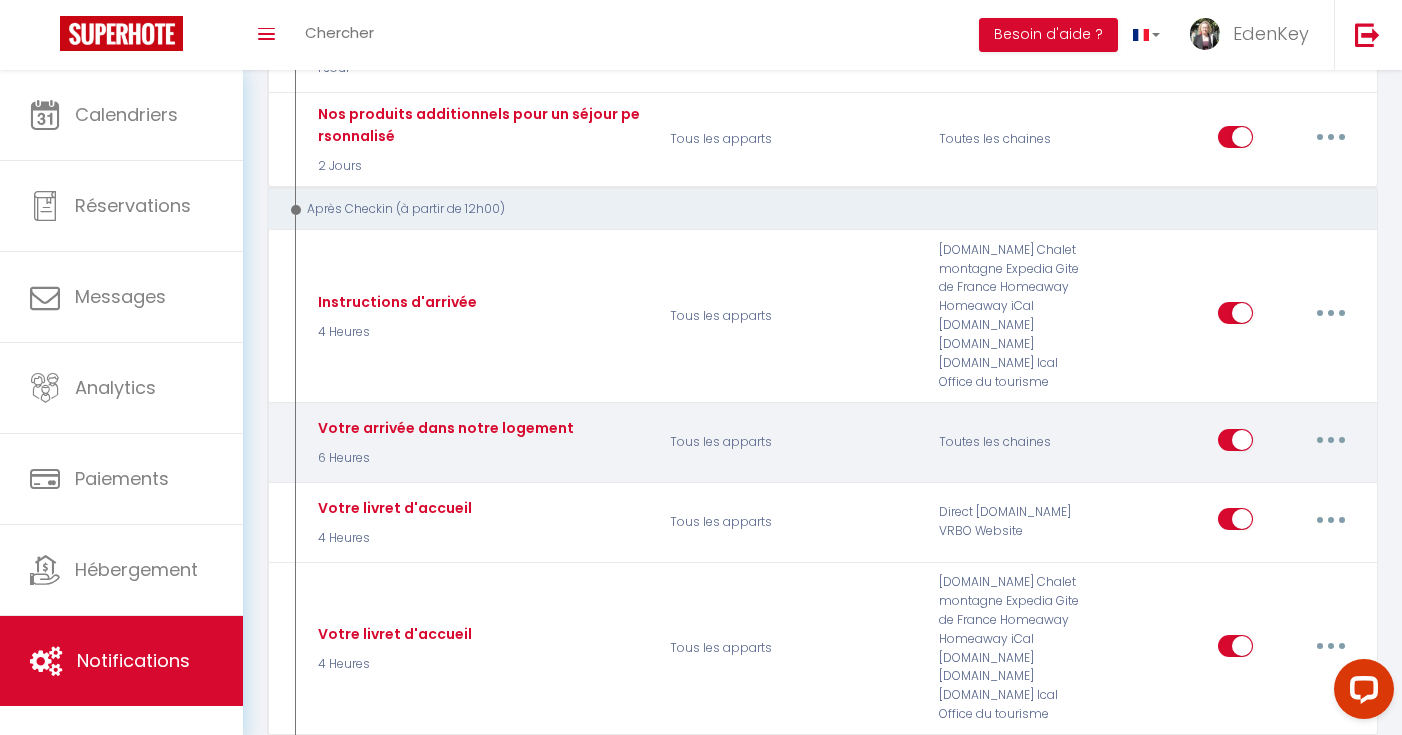click at bounding box center (1331, 440) 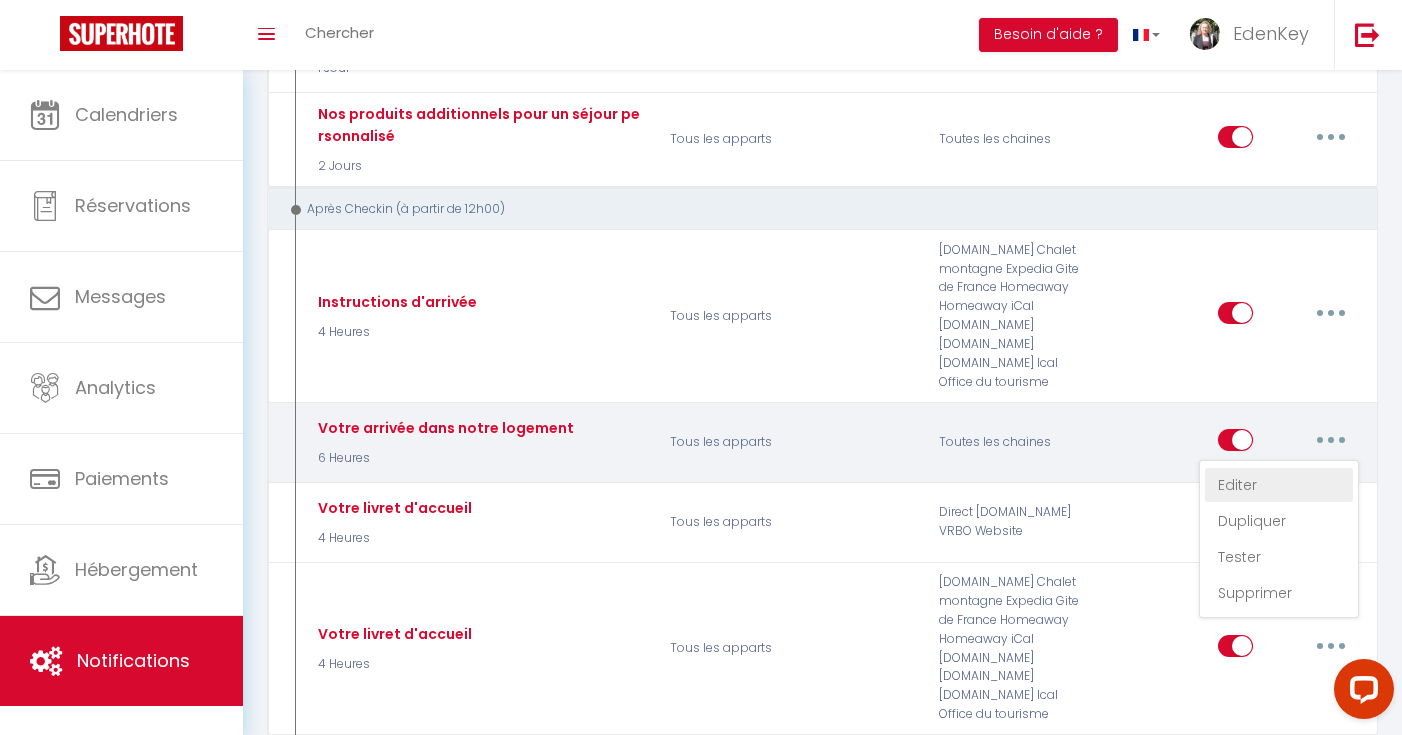 click on "Editer" at bounding box center (1279, 485) 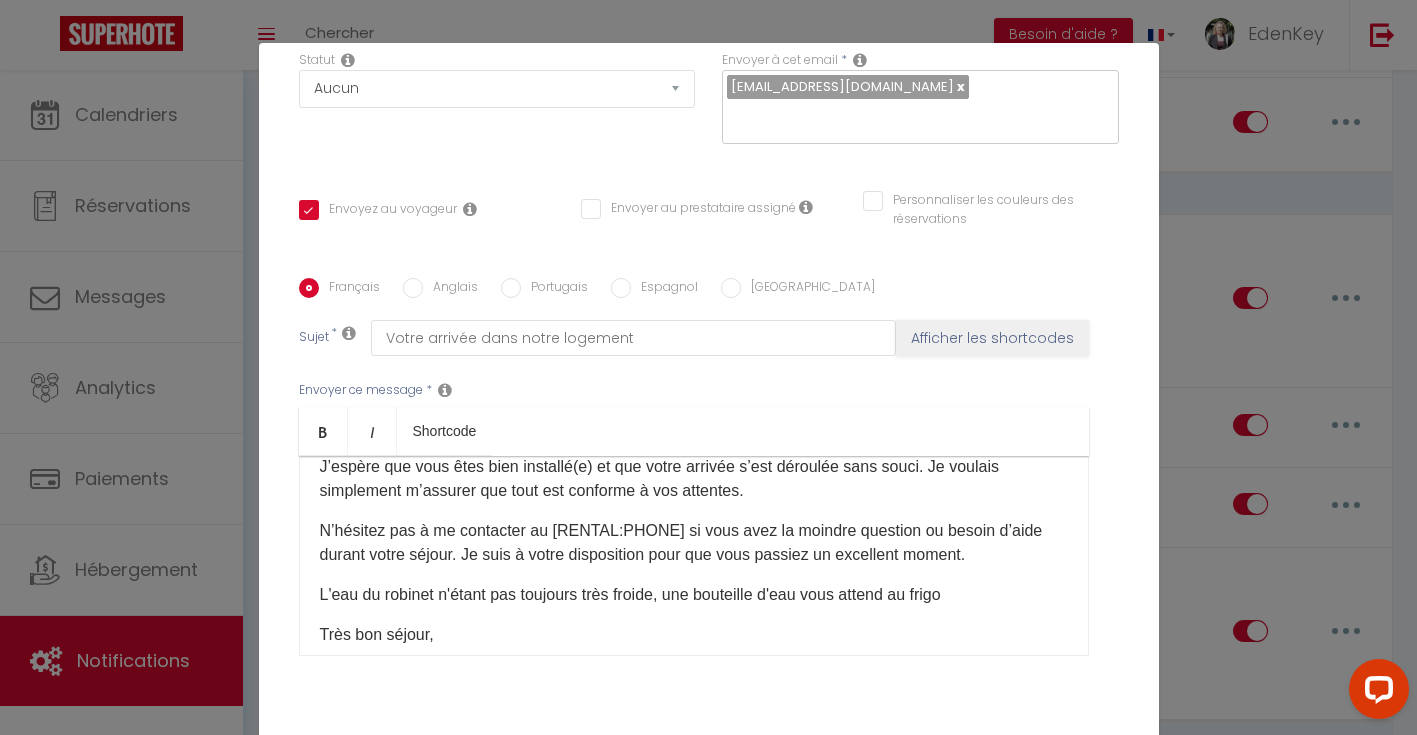 scroll, scrollTop: 356, scrollLeft: 0, axis: vertical 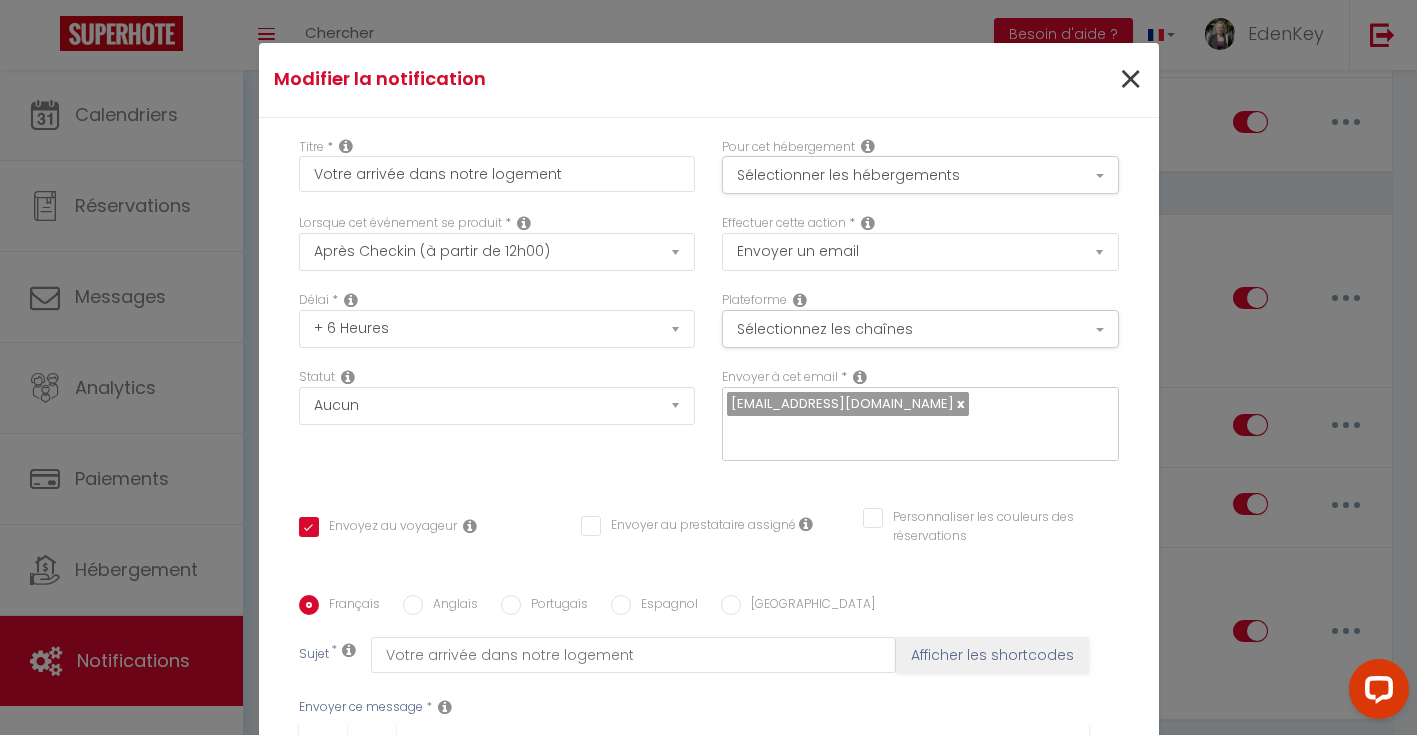 click on "×" at bounding box center [1130, 80] 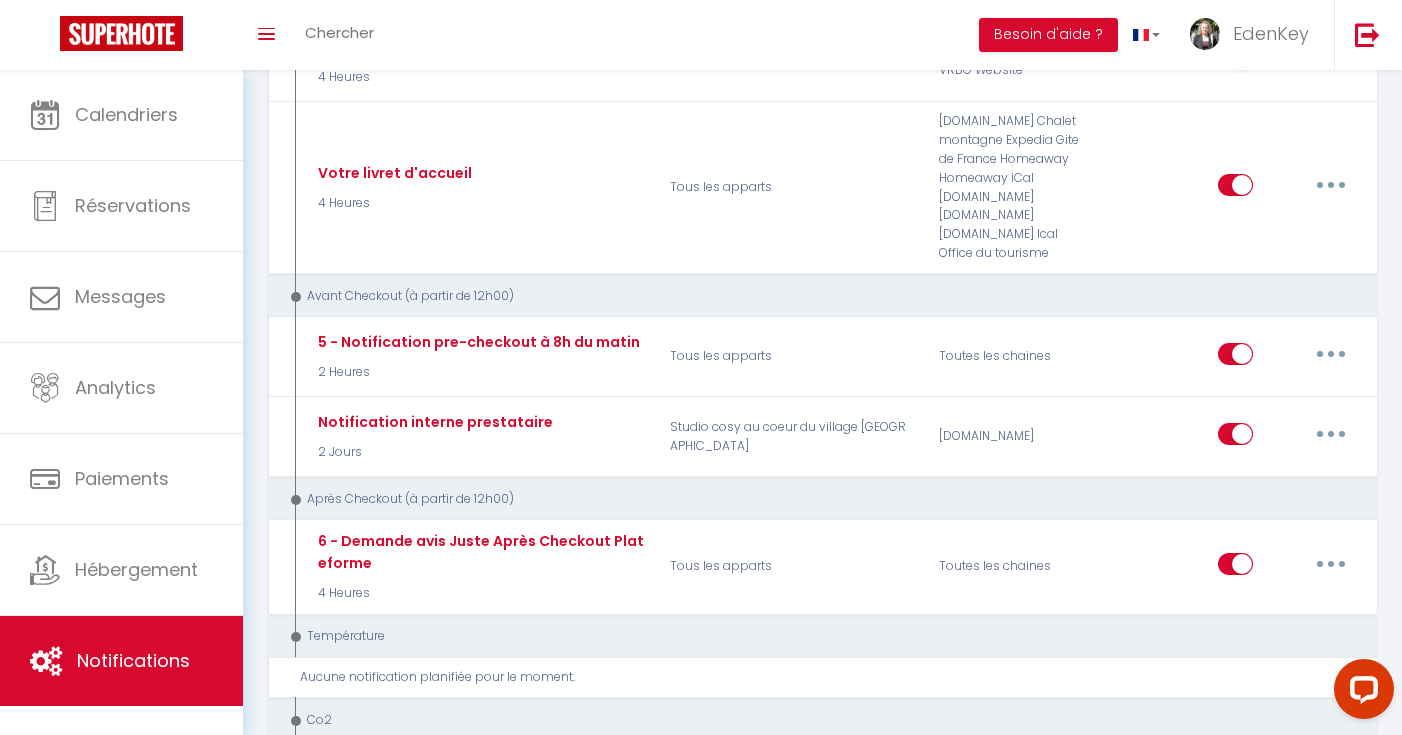 scroll, scrollTop: 0, scrollLeft: 0, axis: both 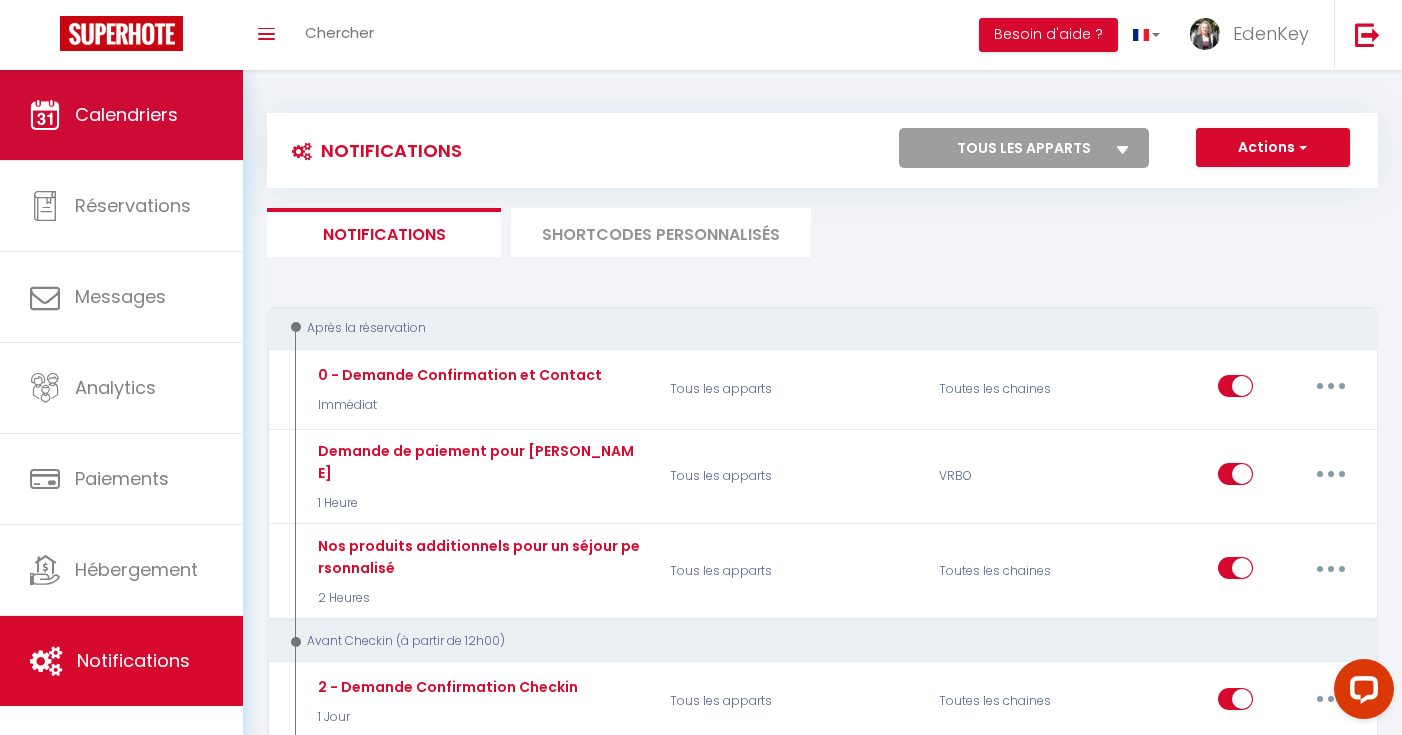 click on "Calendriers" at bounding box center (121, 115) 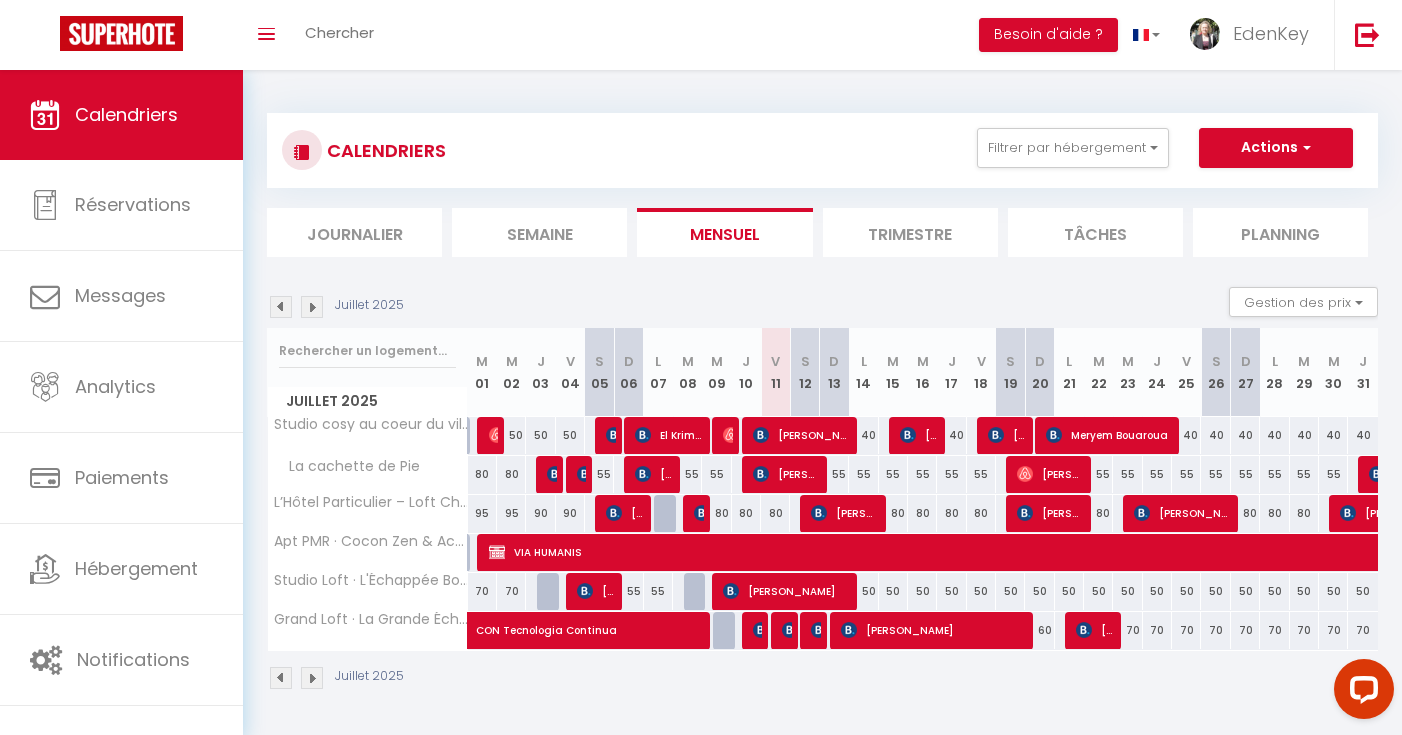 click on "[PERSON_NAME]" at bounding box center [801, 435] 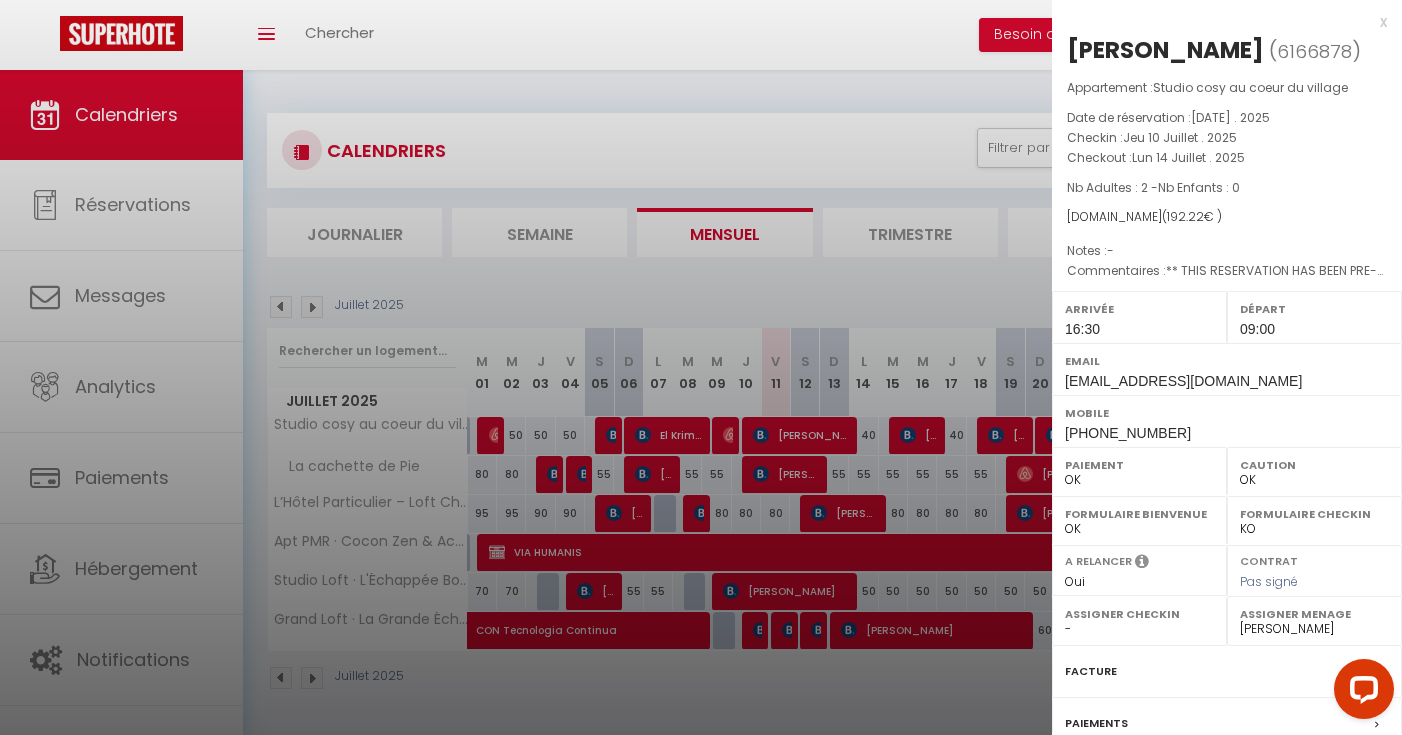 click on "x" at bounding box center (1219, 22) 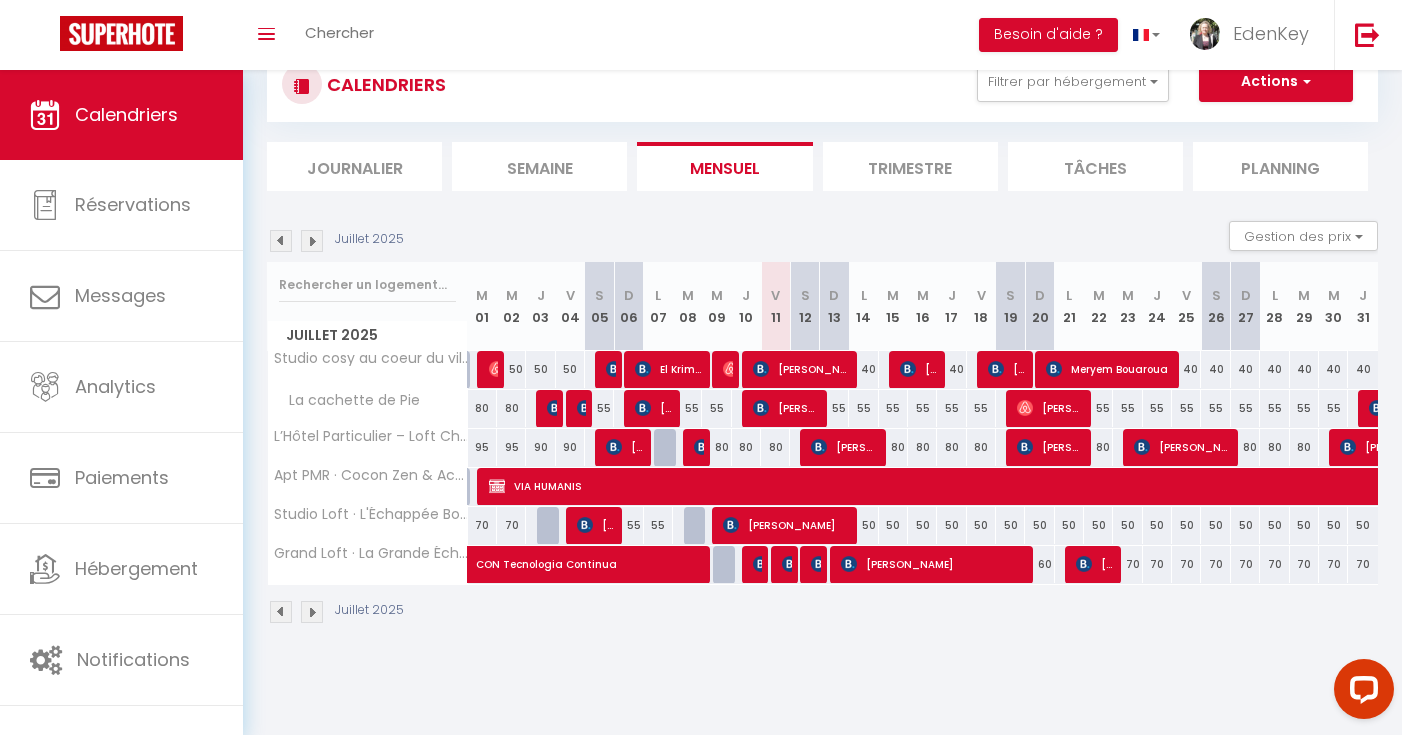 scroll, scrollTop: 70, scrollLeft: 0, axis: vertical 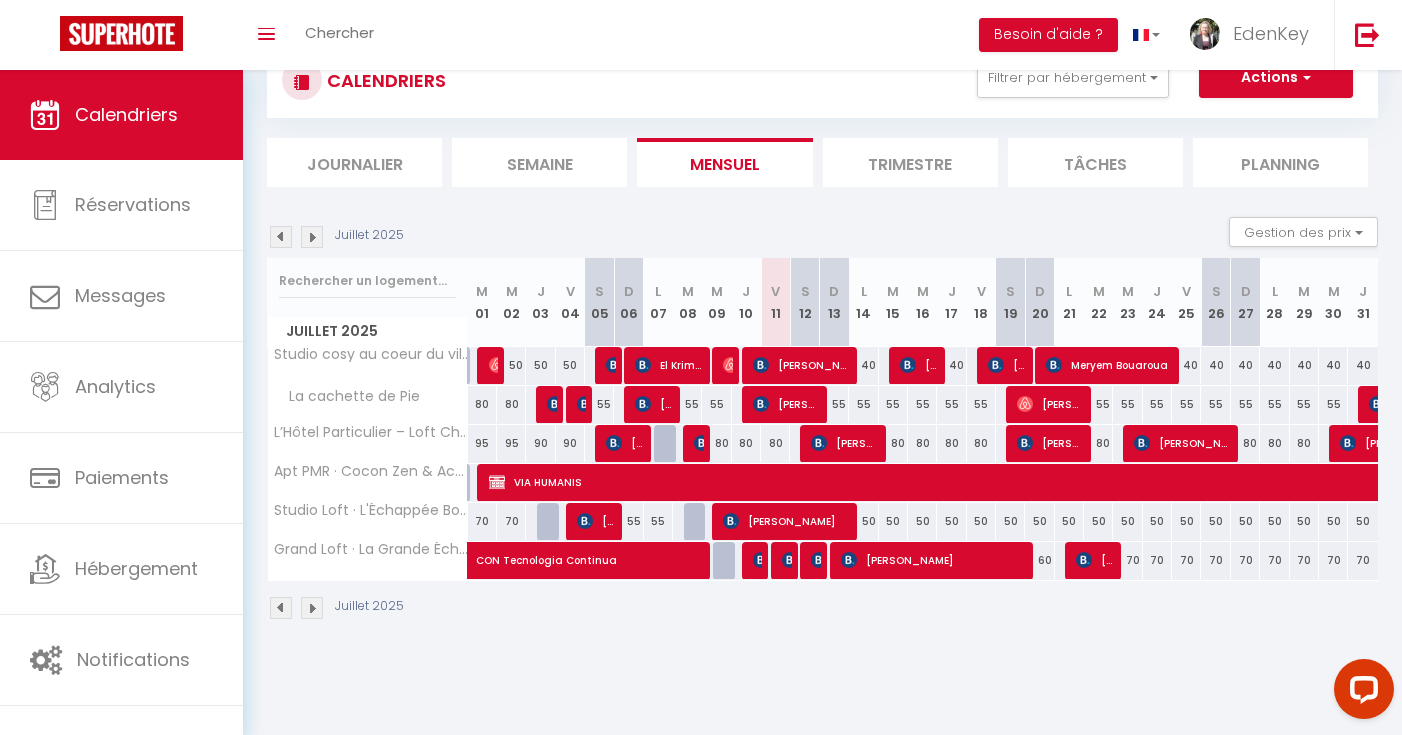 click on "Meryem Bouaroua" at bounding box center (1109, 365) 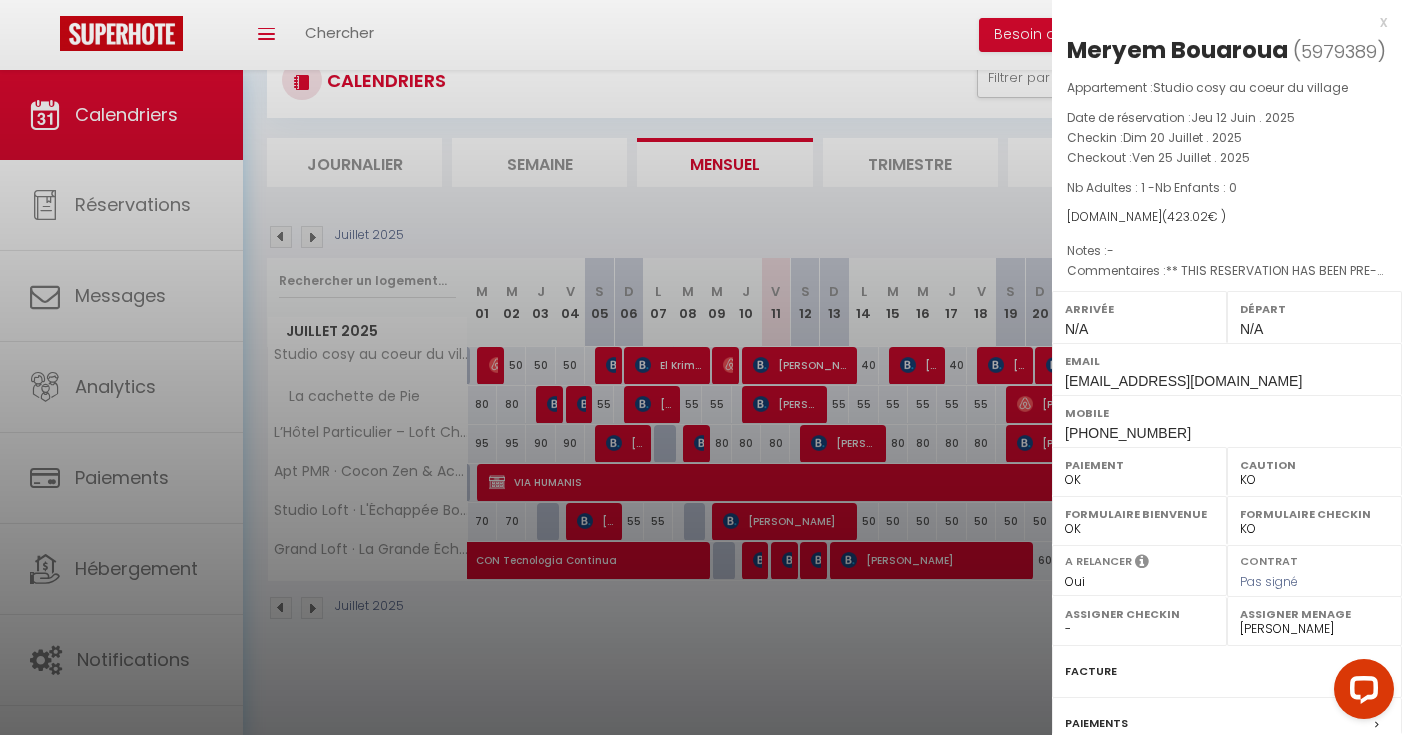 click at bounding box center [701, 367] 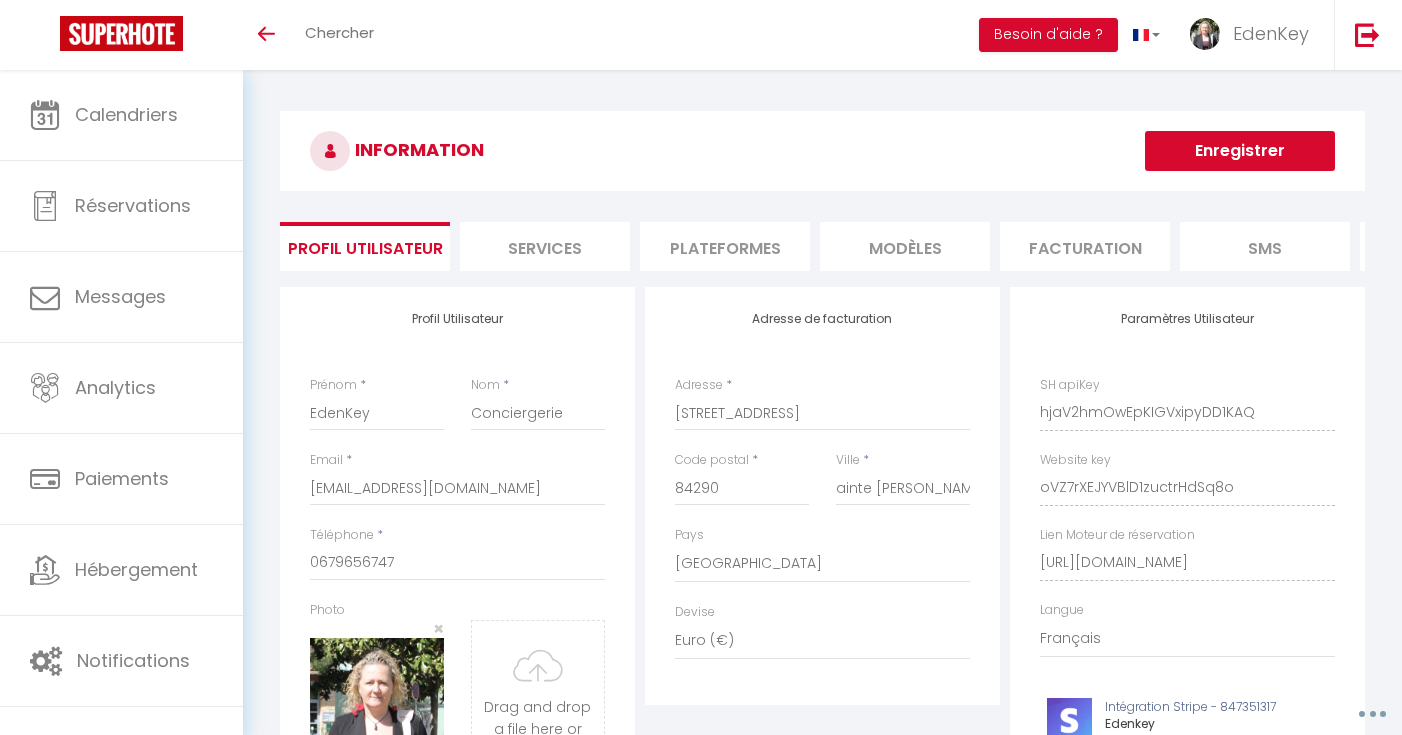 select on "28" 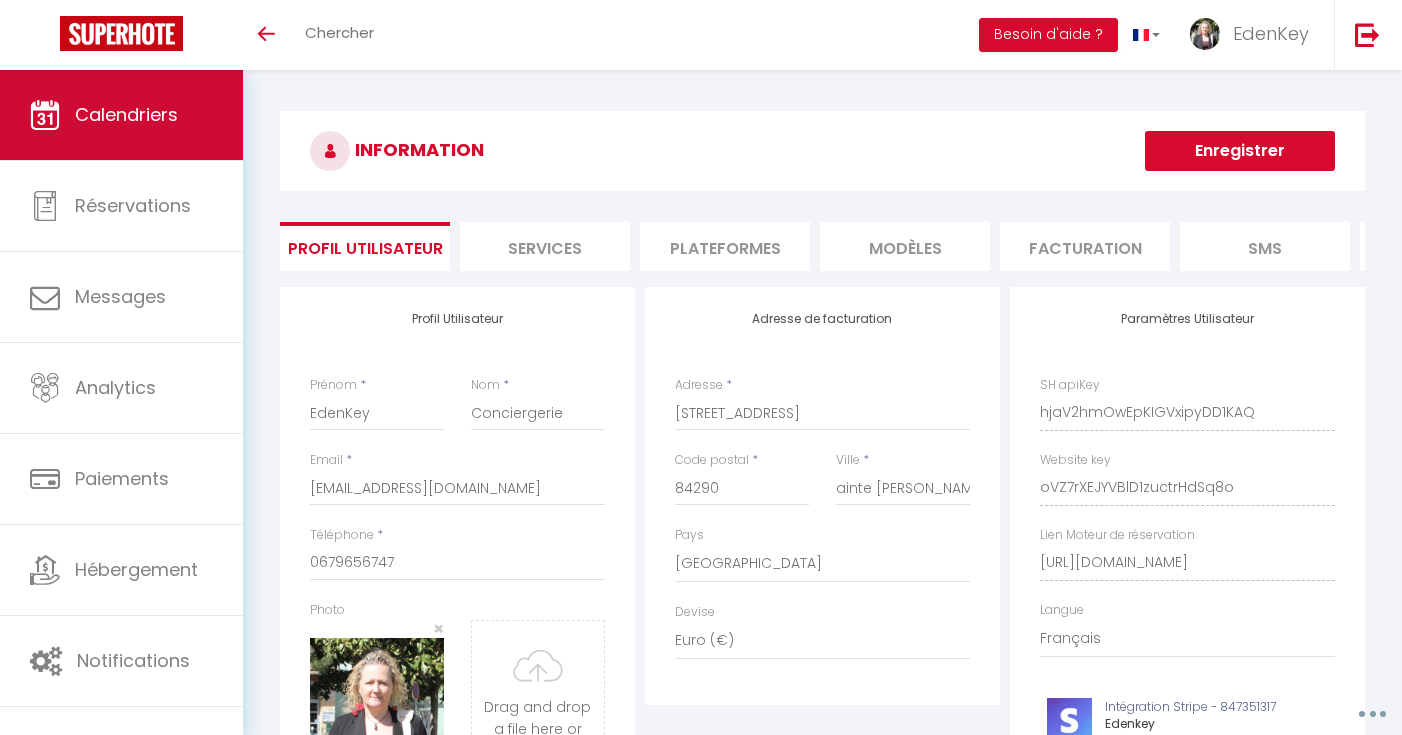 click on "Calendriers" at bounding box center [121, 115] 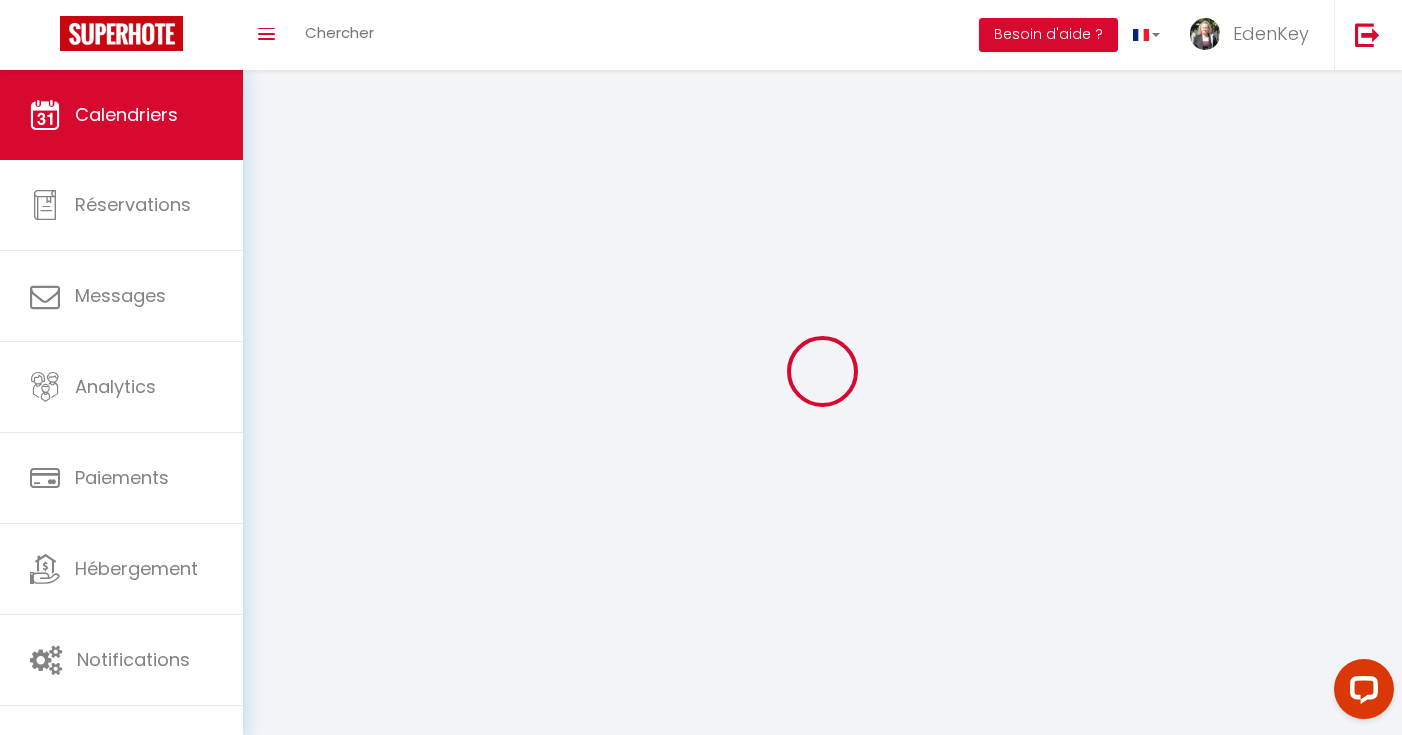 scroll, scrollTop: 0, scrollLeft: 0, axis: both 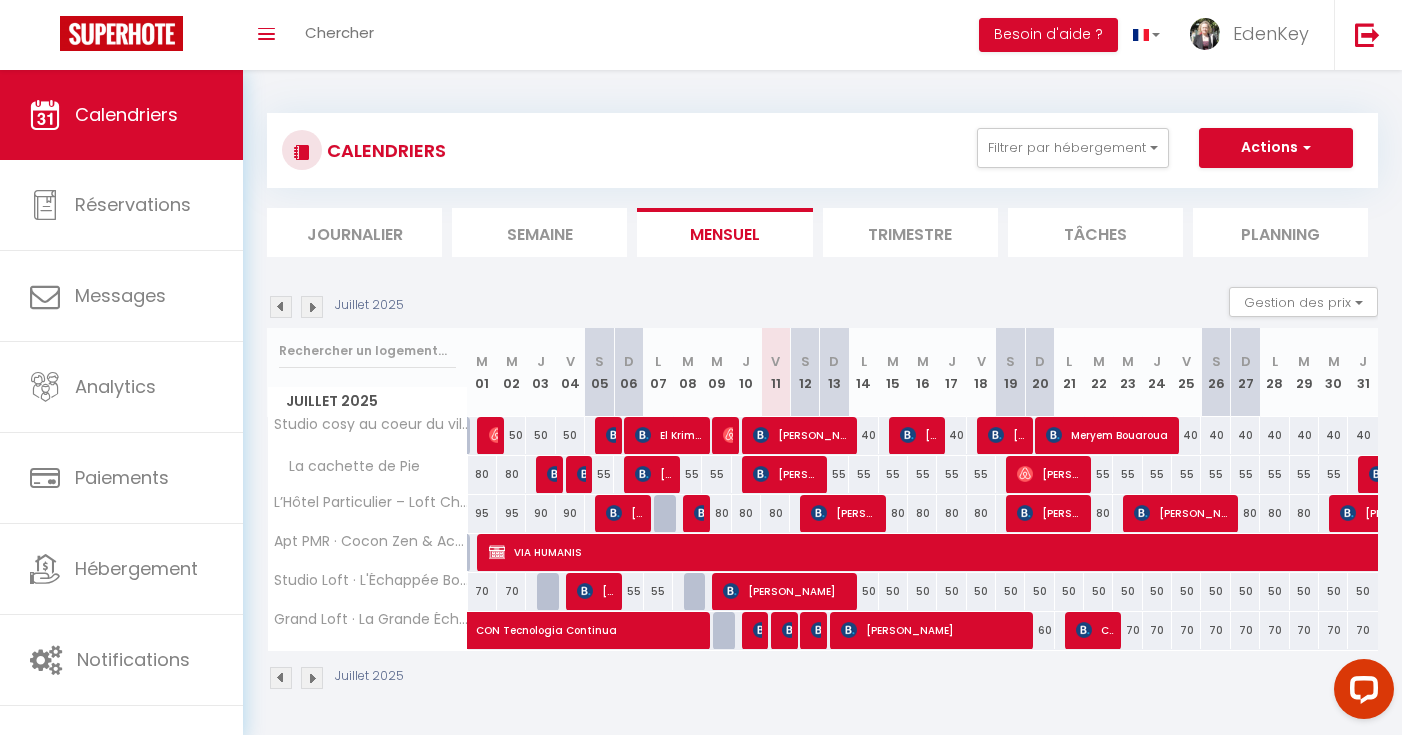 click at bounding box center [761, 630] 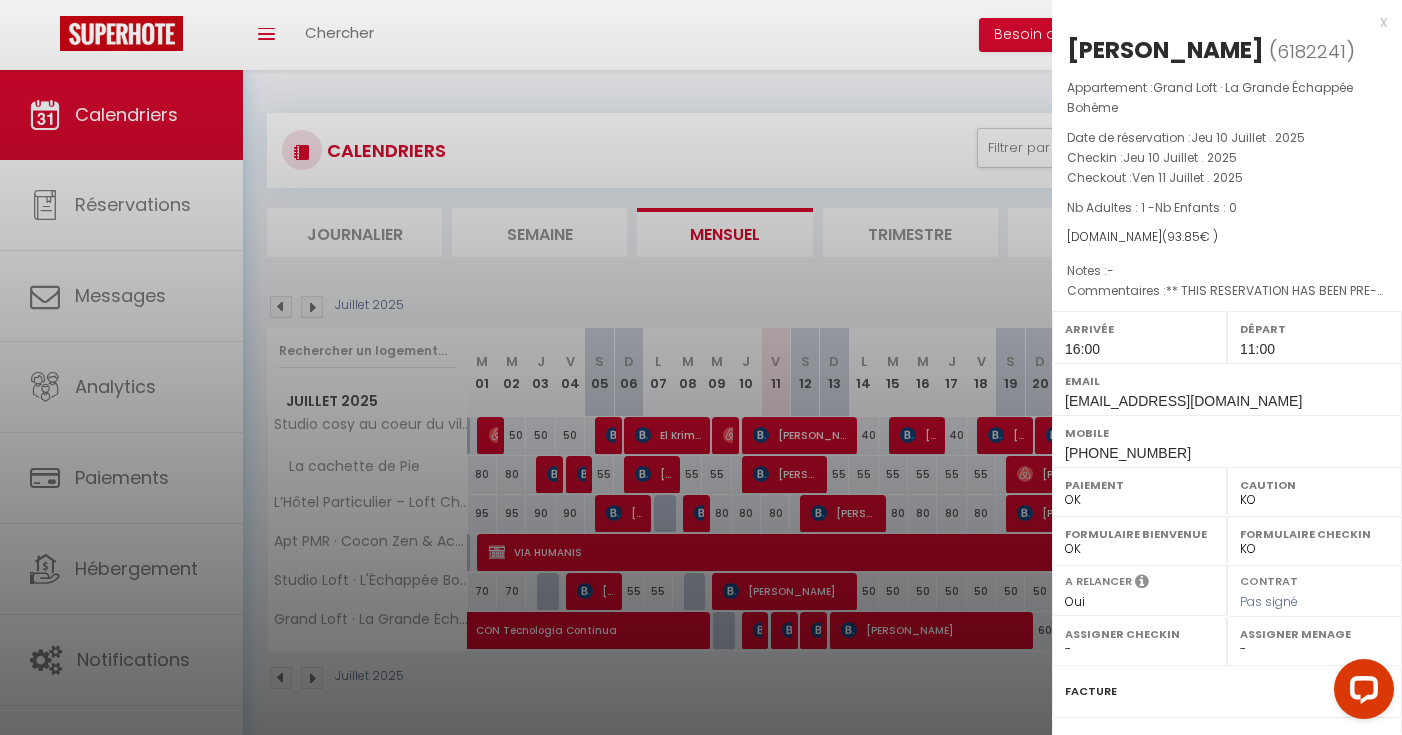 select on "45908" 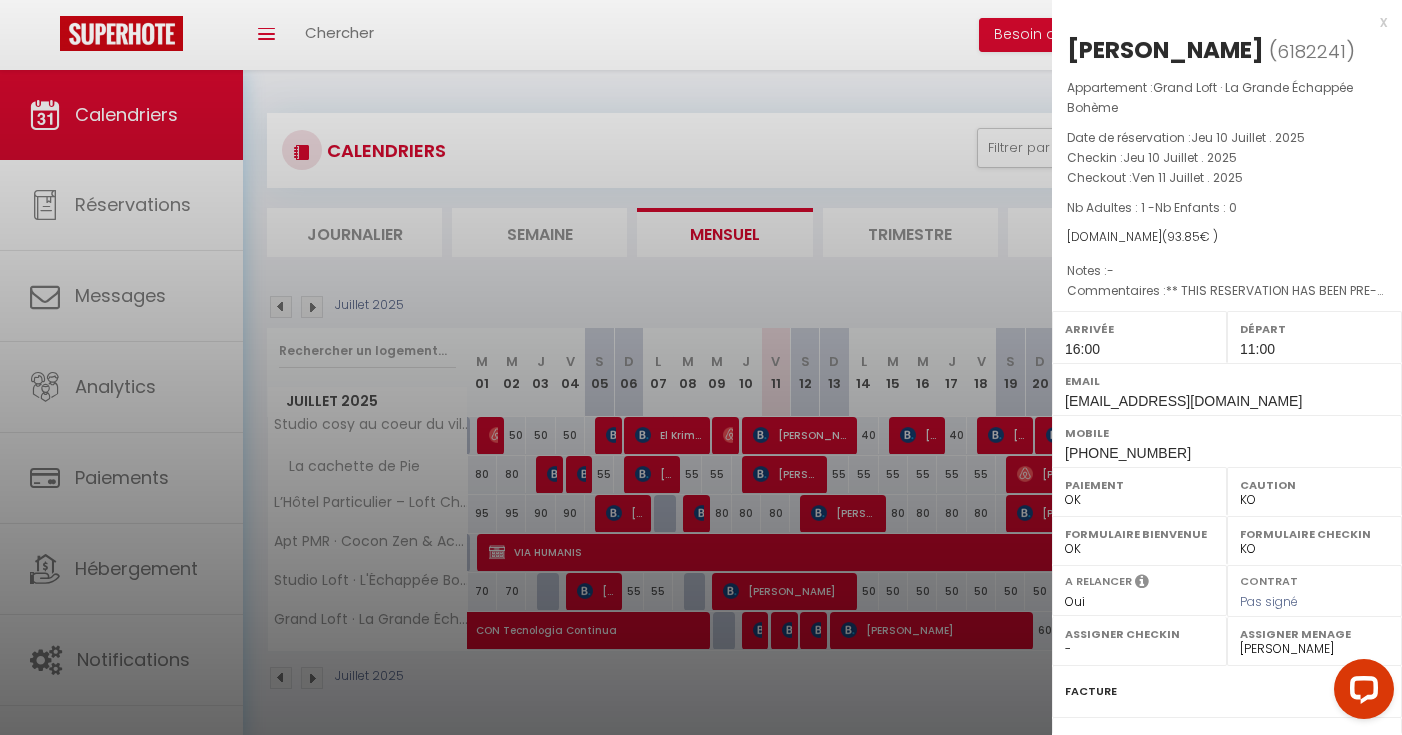 click at bounding box center (701, 367) 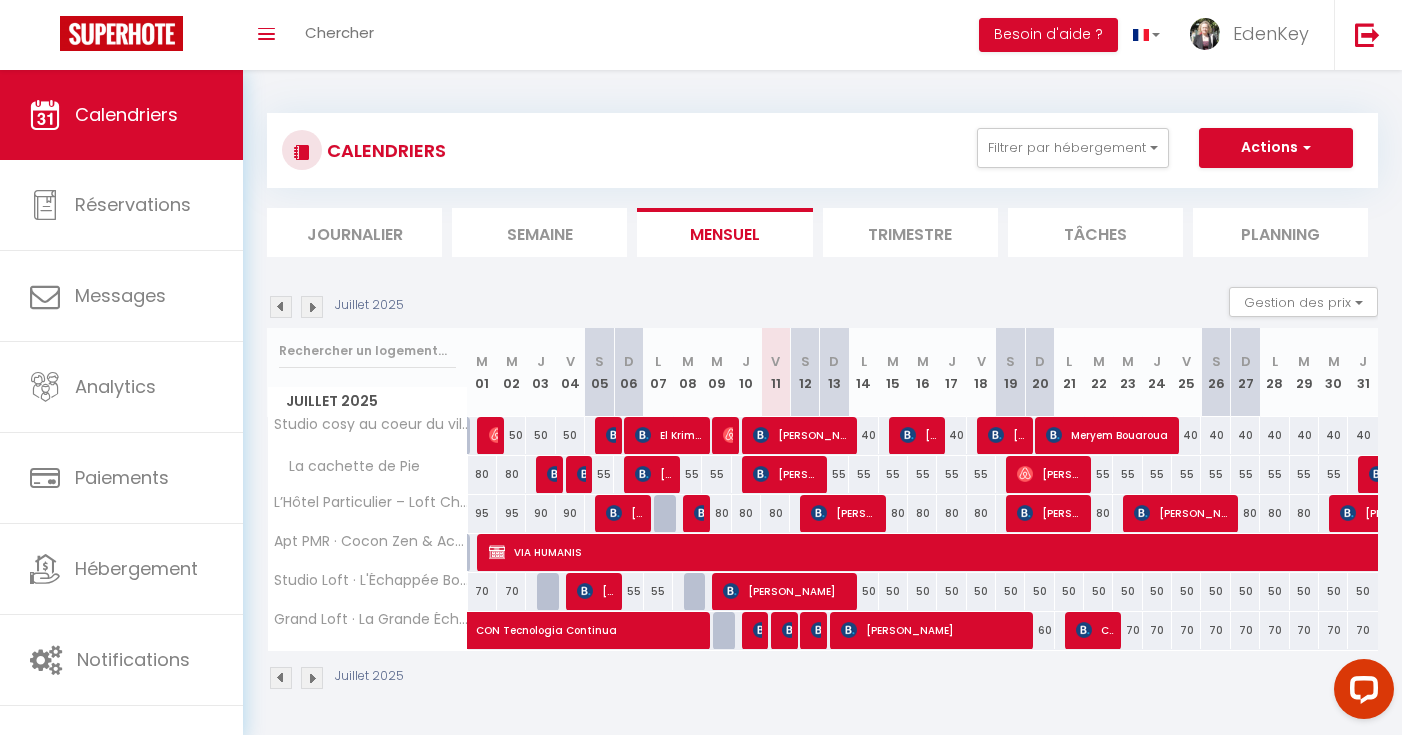 click at bounding box center [790, 630] 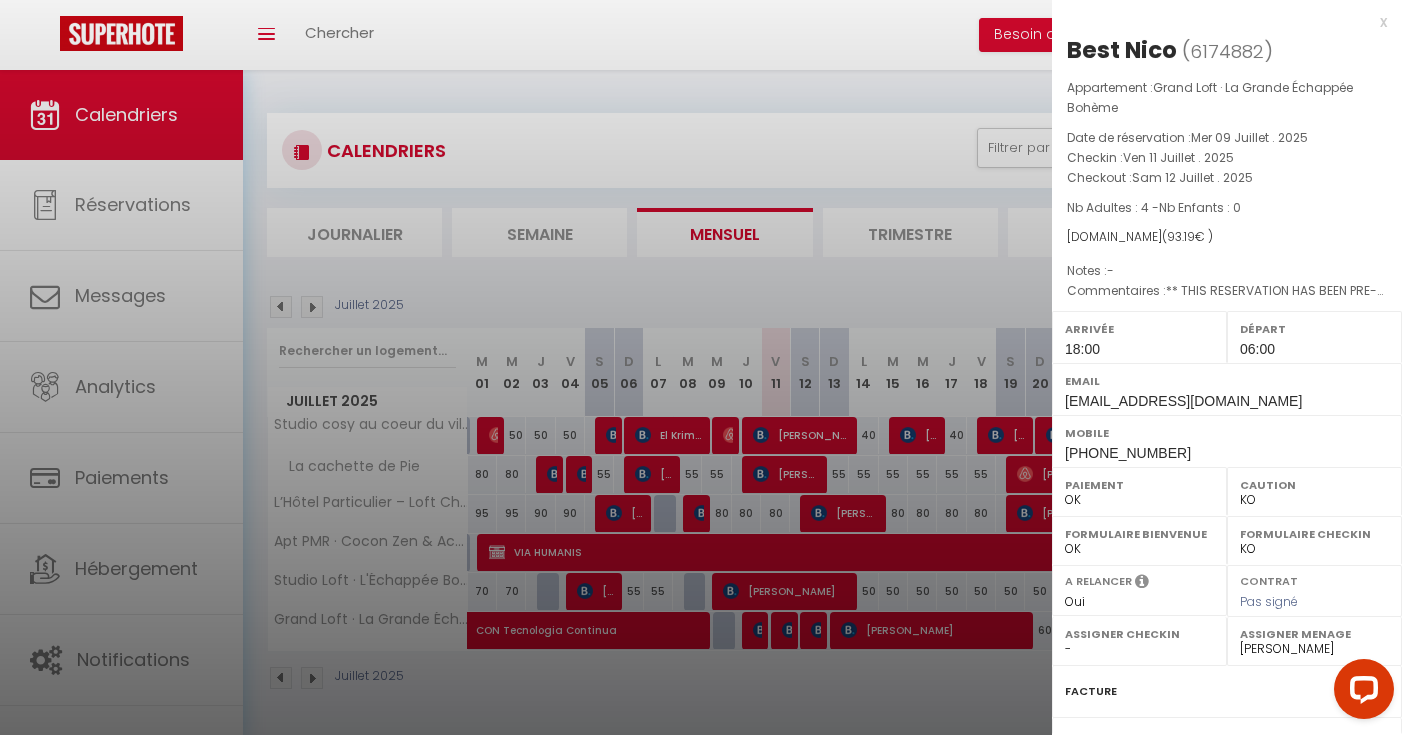 click at bounding box center [701, 367] 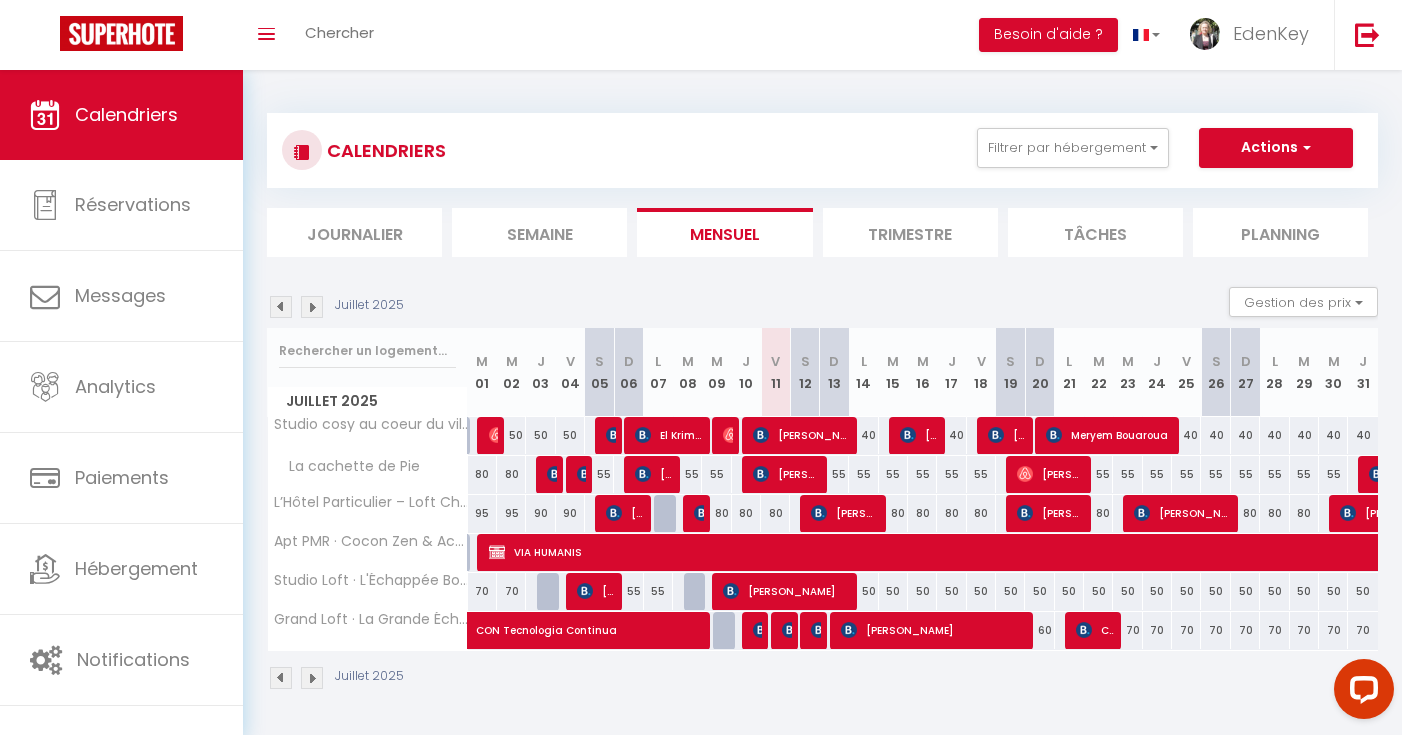 click on "CALENDRIERS
Filtrer par hébergement
Camaret       Apt PMR · Cocon Zen & Accessible     Studio Loft · L'Échappée Bohème     Grand Loft · La Grande Échappée Bohème     Autres       La cachette de Pie     L’Hôtel Particulier – Loft Chic au Cœur d’Orange     Studio cosy au coeur du village    Effacer   Sauvegarder
Actions
Nouvelle réservation   Exporter les réservations   Importer les réservations
Journalier
Semaine
Mensuel
Trimestre
Tâches
Planning
Juillet 2025
Gestion des prix
Nb Nuits minimum   Règles   Disponibilité           Juillet 2025
M   M   J   V   S   D" at bounding box center (822, 402) 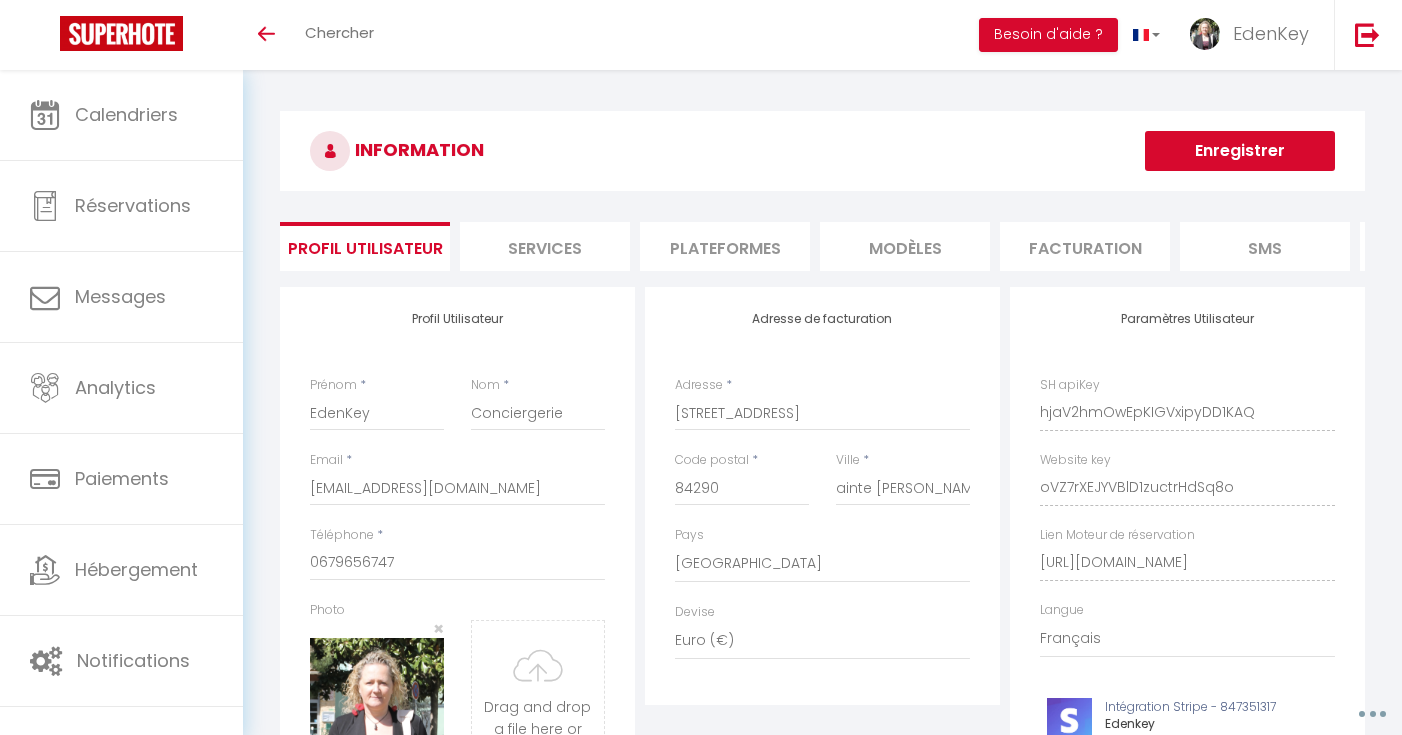 select on "28" 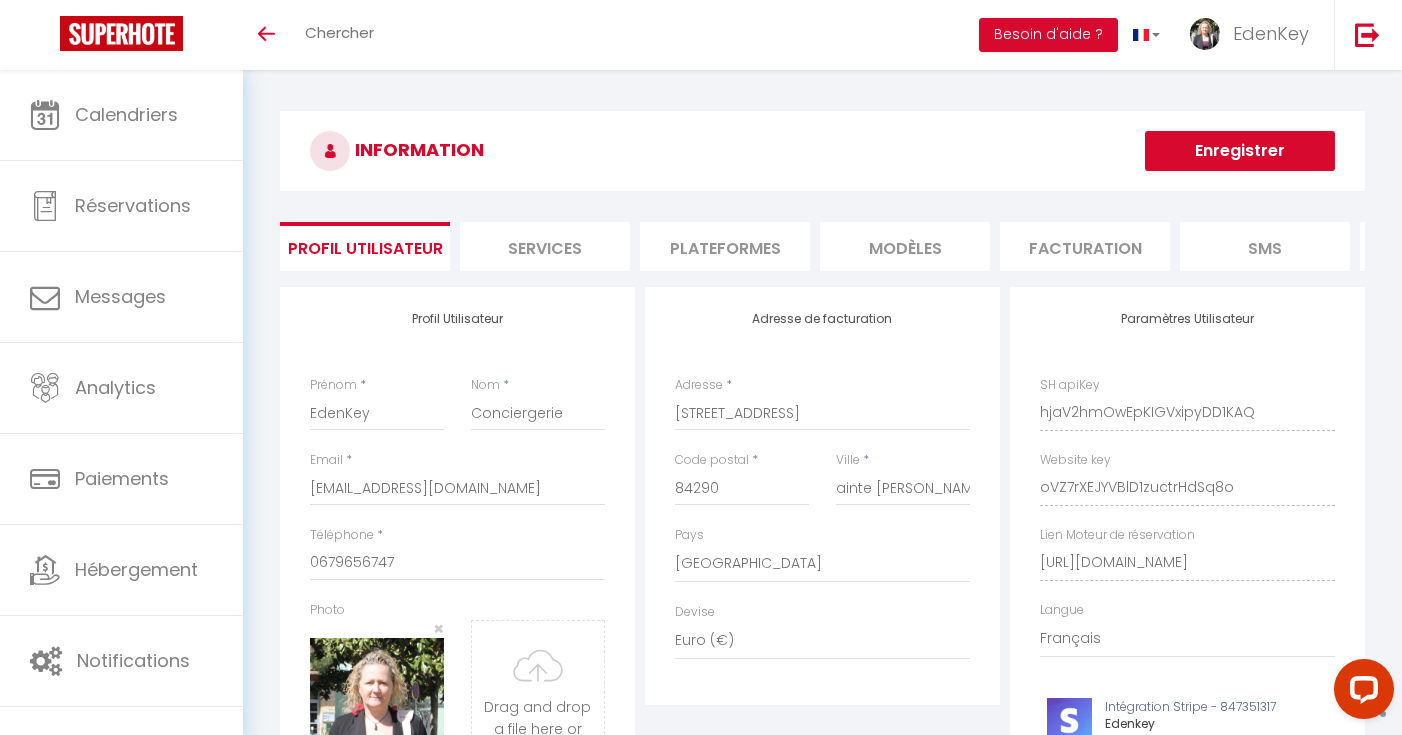 scroll, scrollTop: 0, scrollLeft: 0, axis: both 